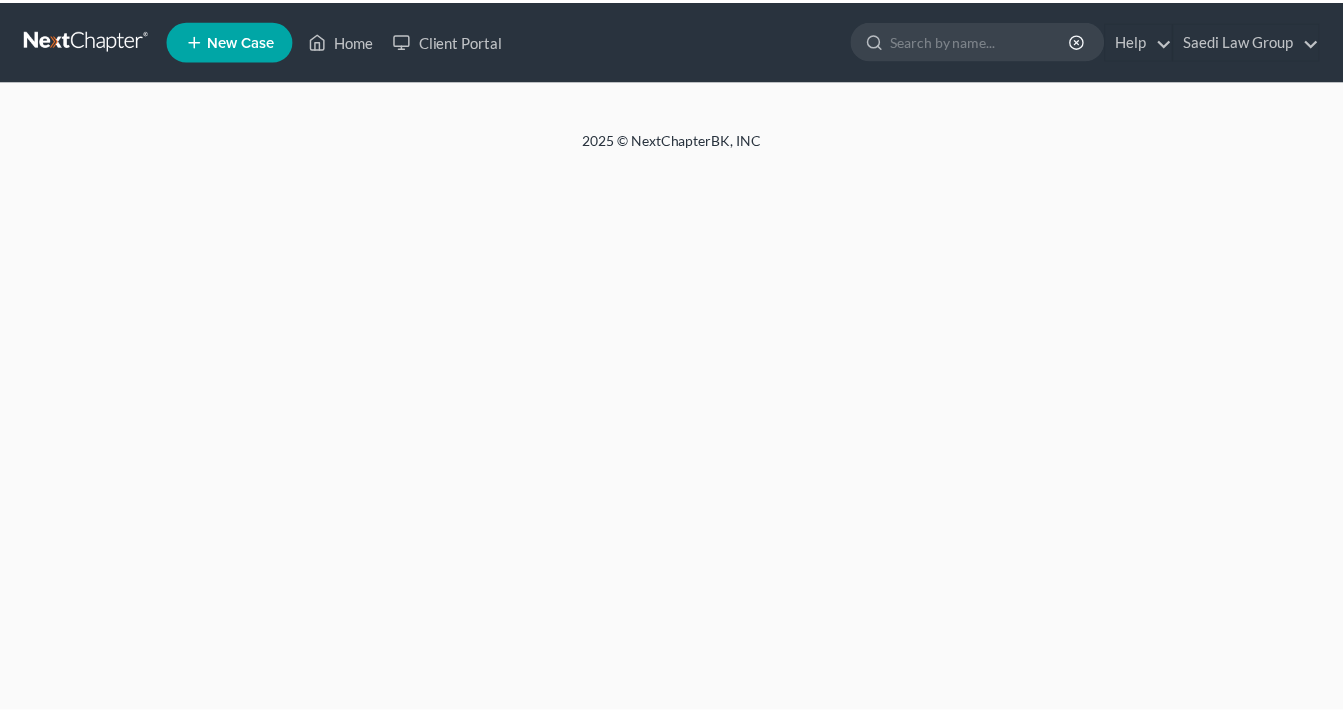scroll, scrollTop: 0, scrollLeft: 0, axis: both 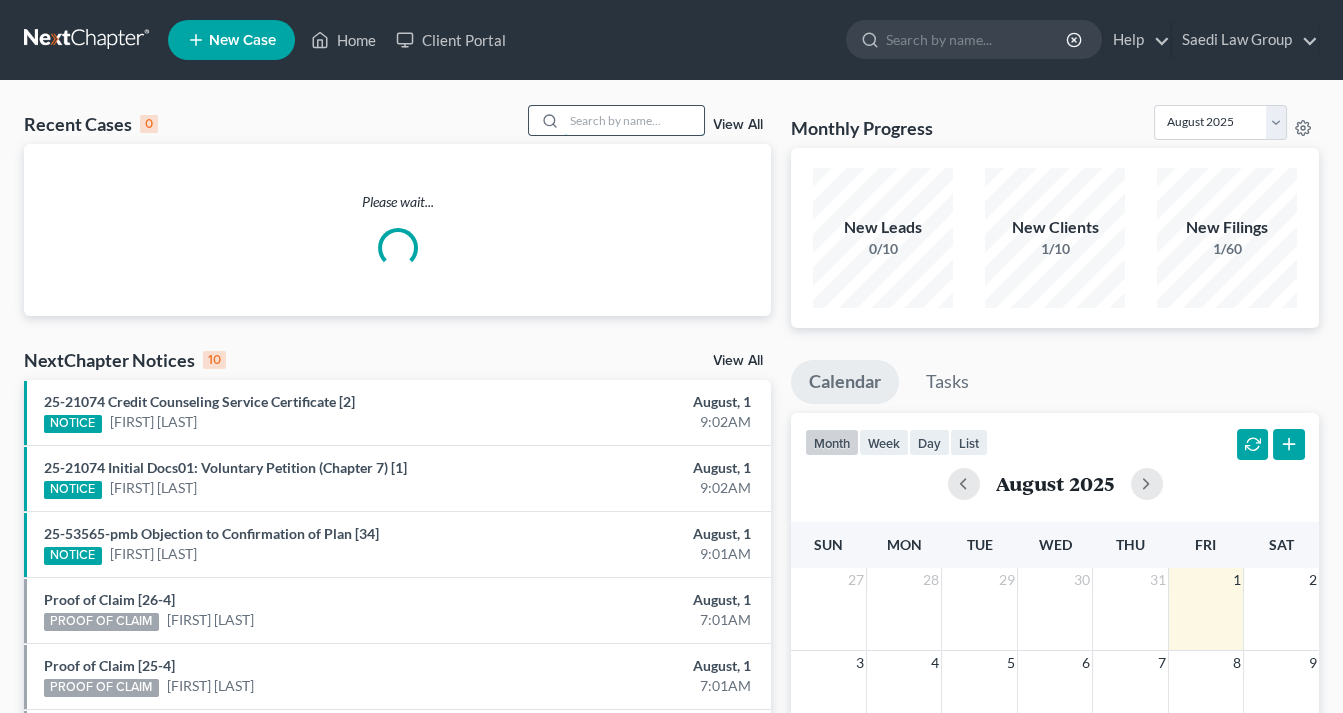 drag, startPoint x: 602, startPoint y: 117, endPoint x: 622, endPoint y: 131, distance: 24.41311 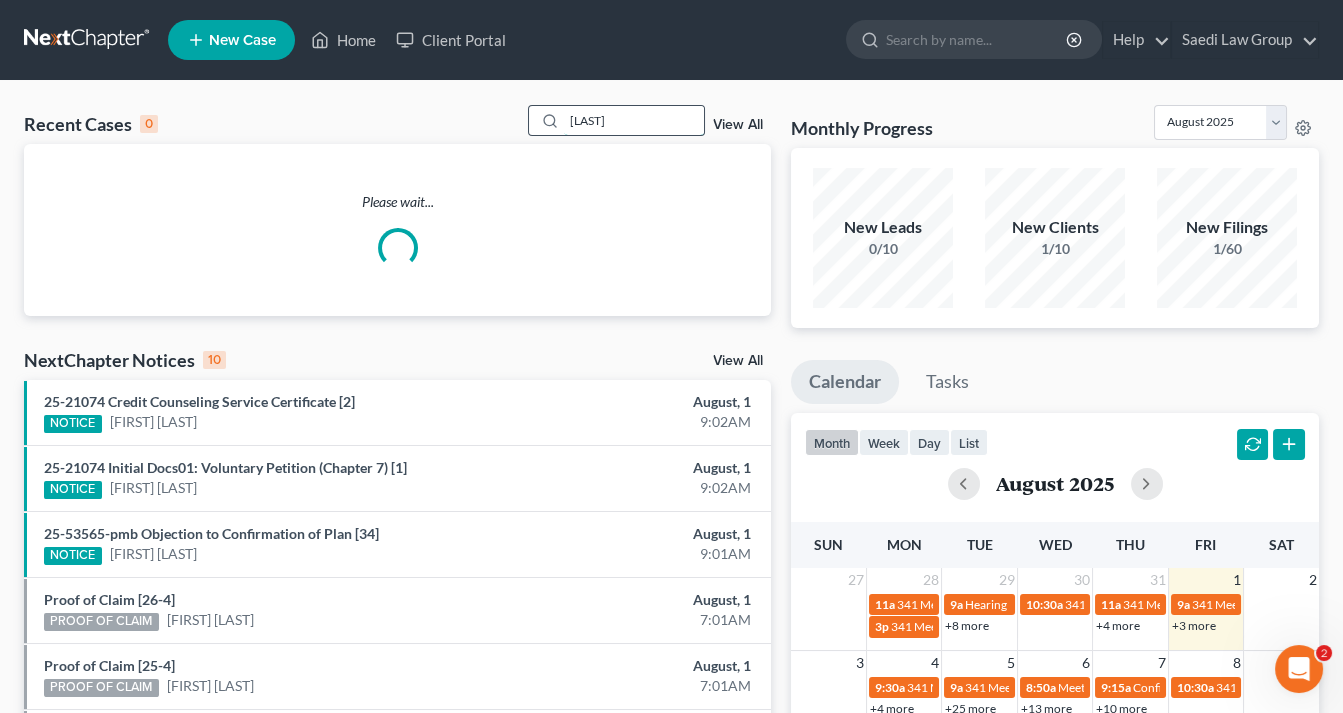 scroll, scrollTop: 0, scrollLeft: 0, axis: both 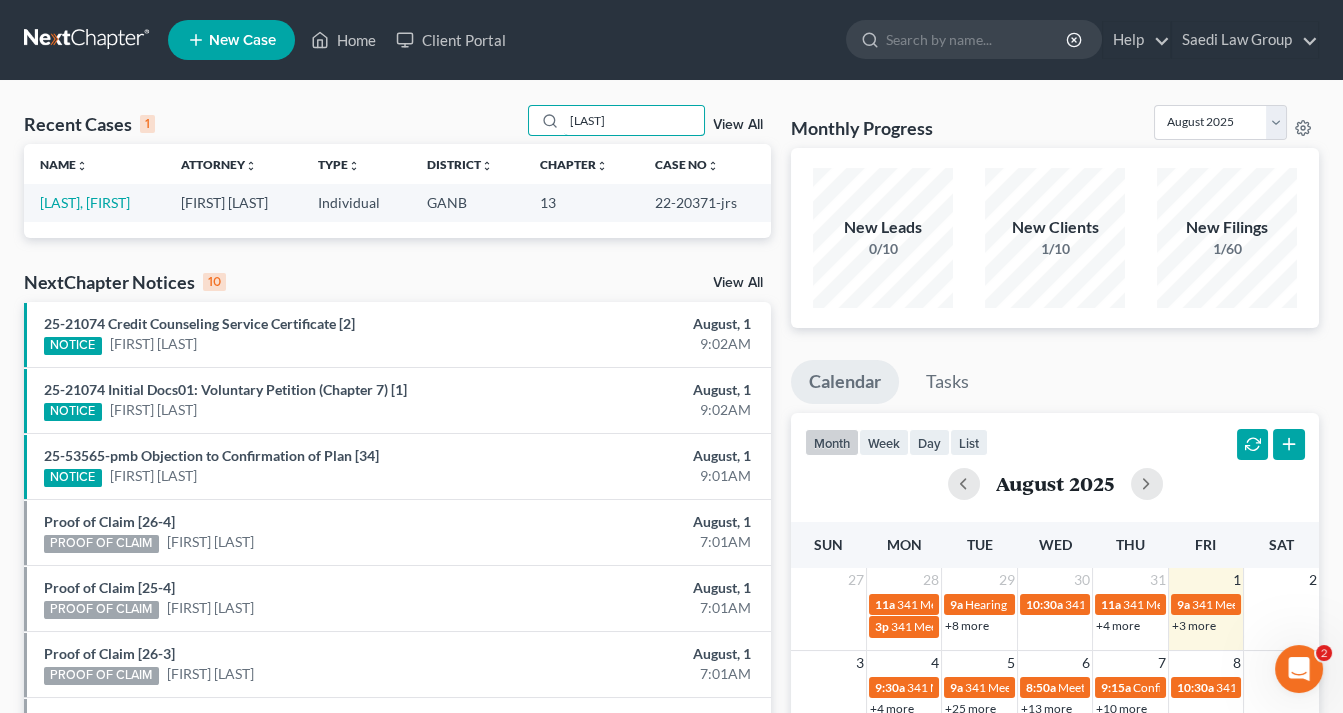 drag, startPoint x: 598, startPoint y: 121, endPoint x: 640, endPoint y: 147, distance: 49.396355 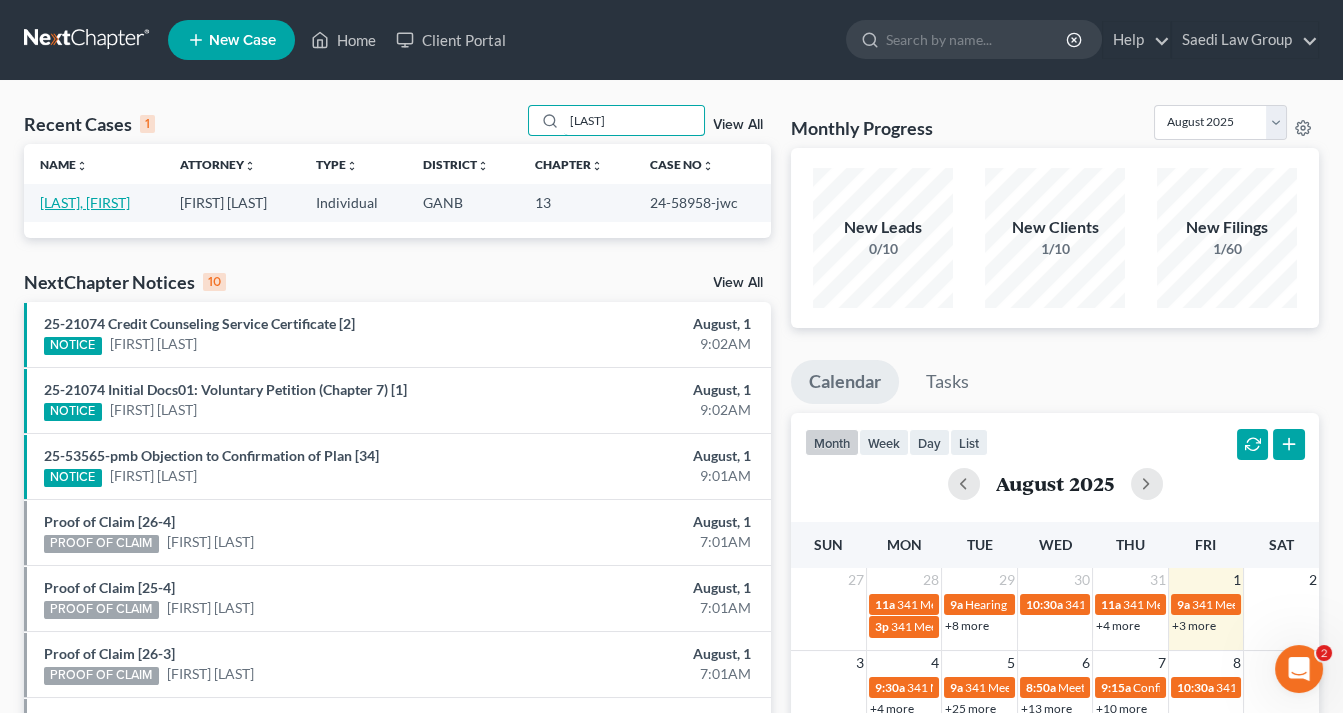 type on "Presley" 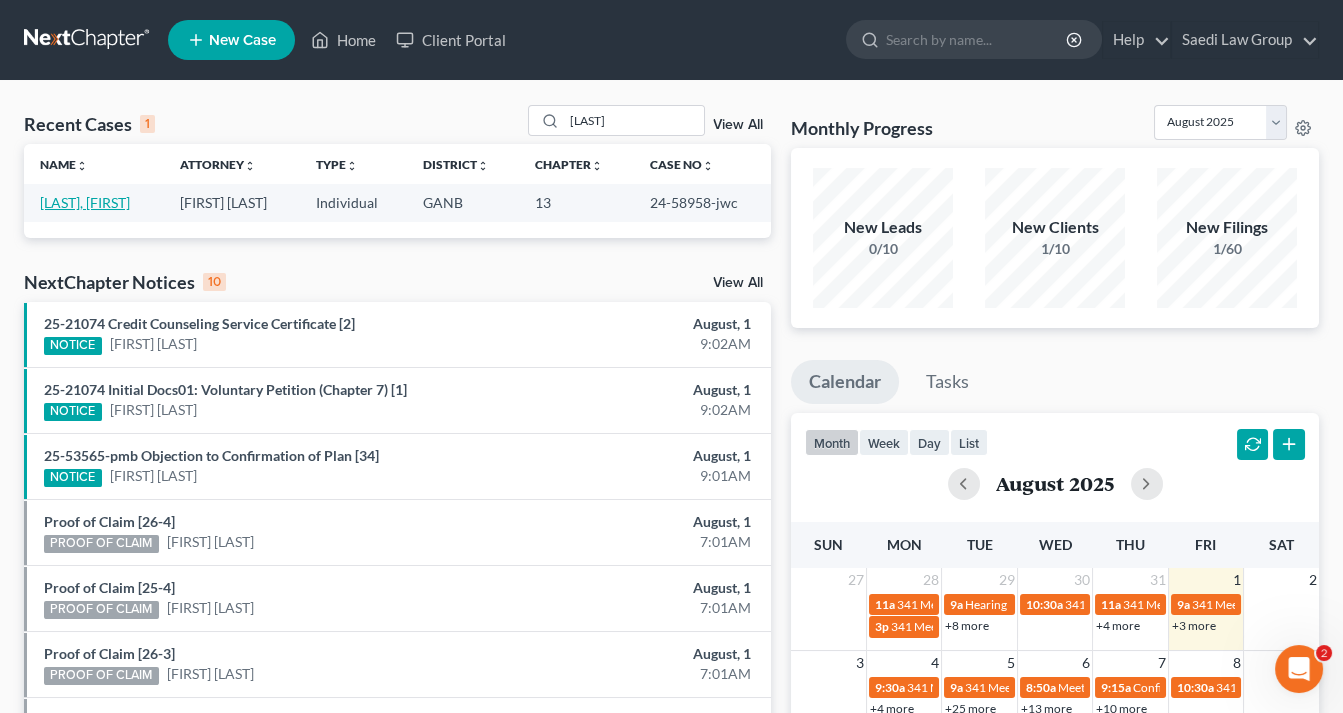 click on "[LAST], [FIRST]" at bounding box center (85, 202) 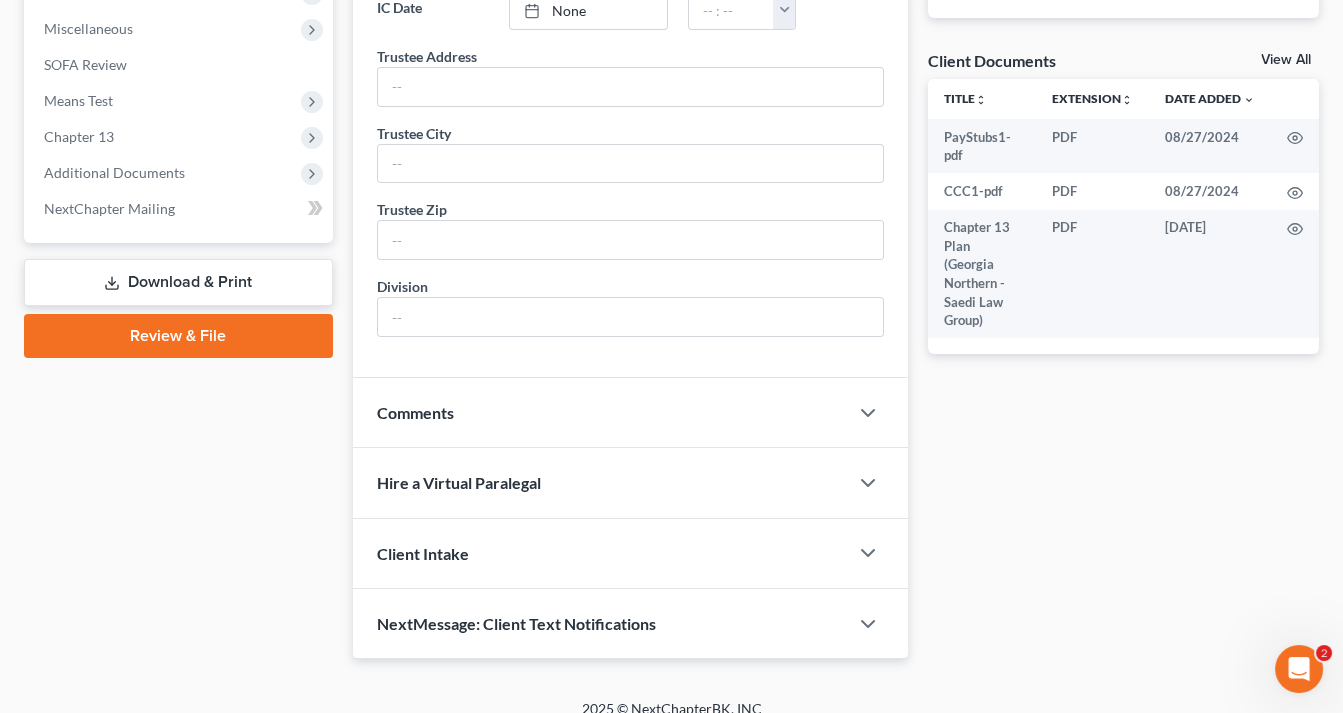 scroll, scrollTop: 710, scrollLeft: 0, axis: vertical 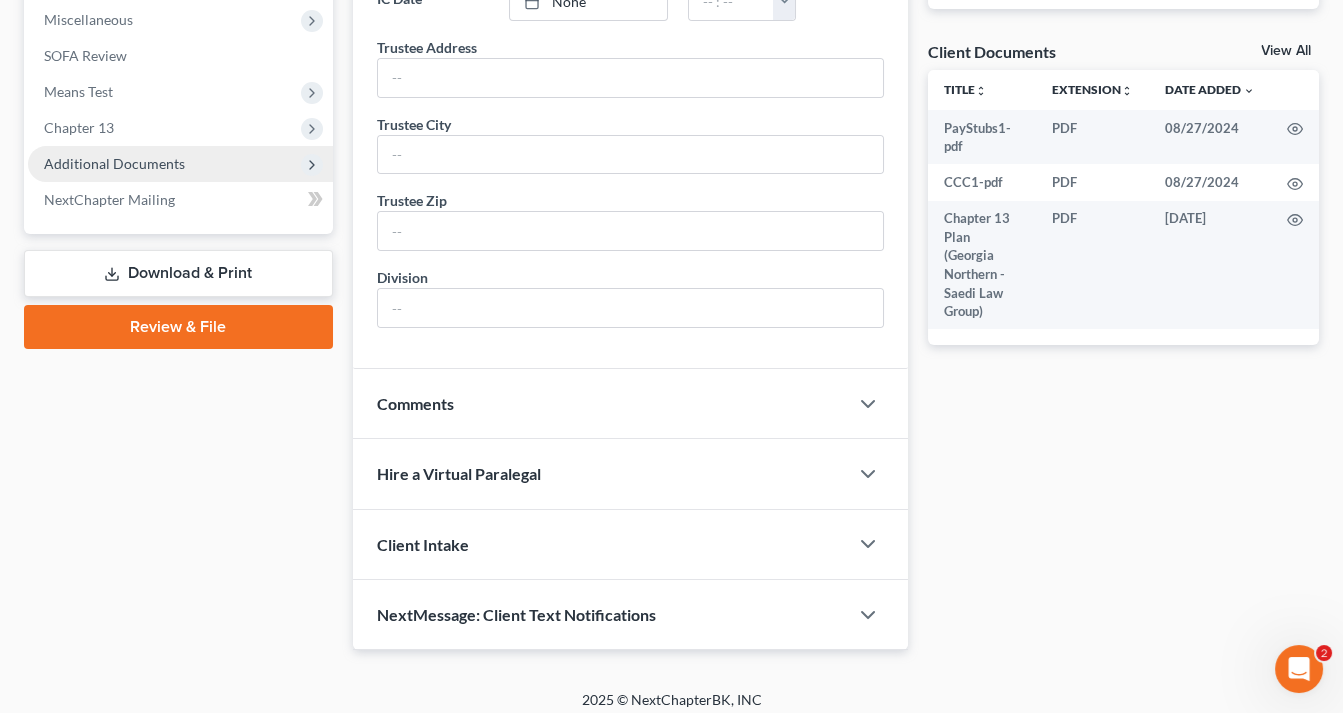 click on "Additional Documents" at bounding box center (114, 163) 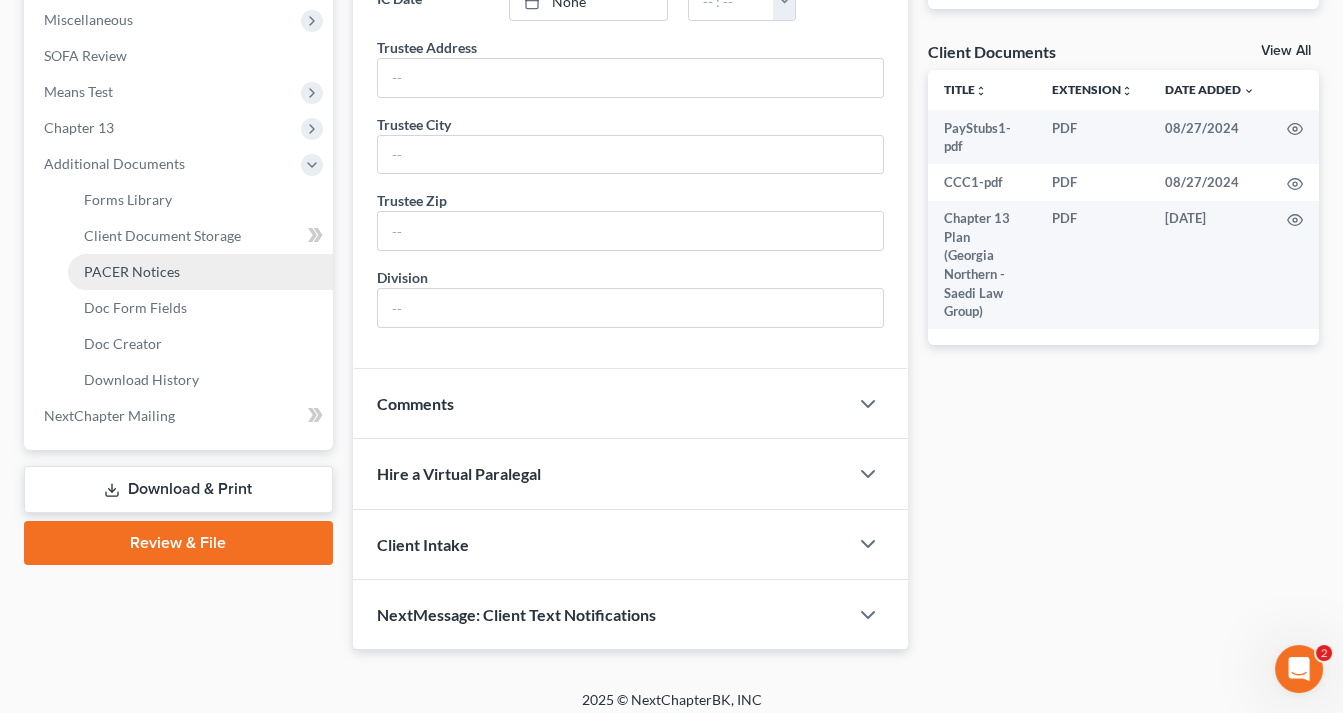 click on "PACER Notices" at bounding box center (132, 271) 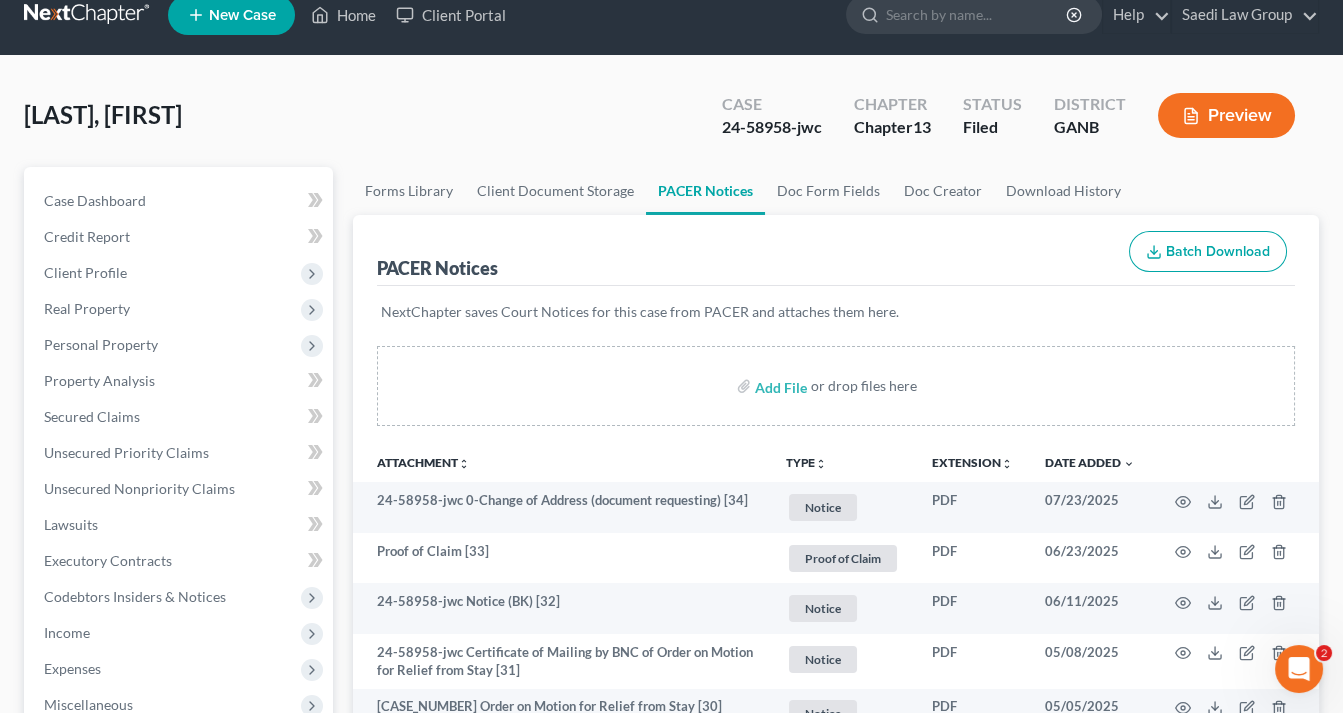scroll, scrollTop: 0, scrollLeft: 0, axis: both 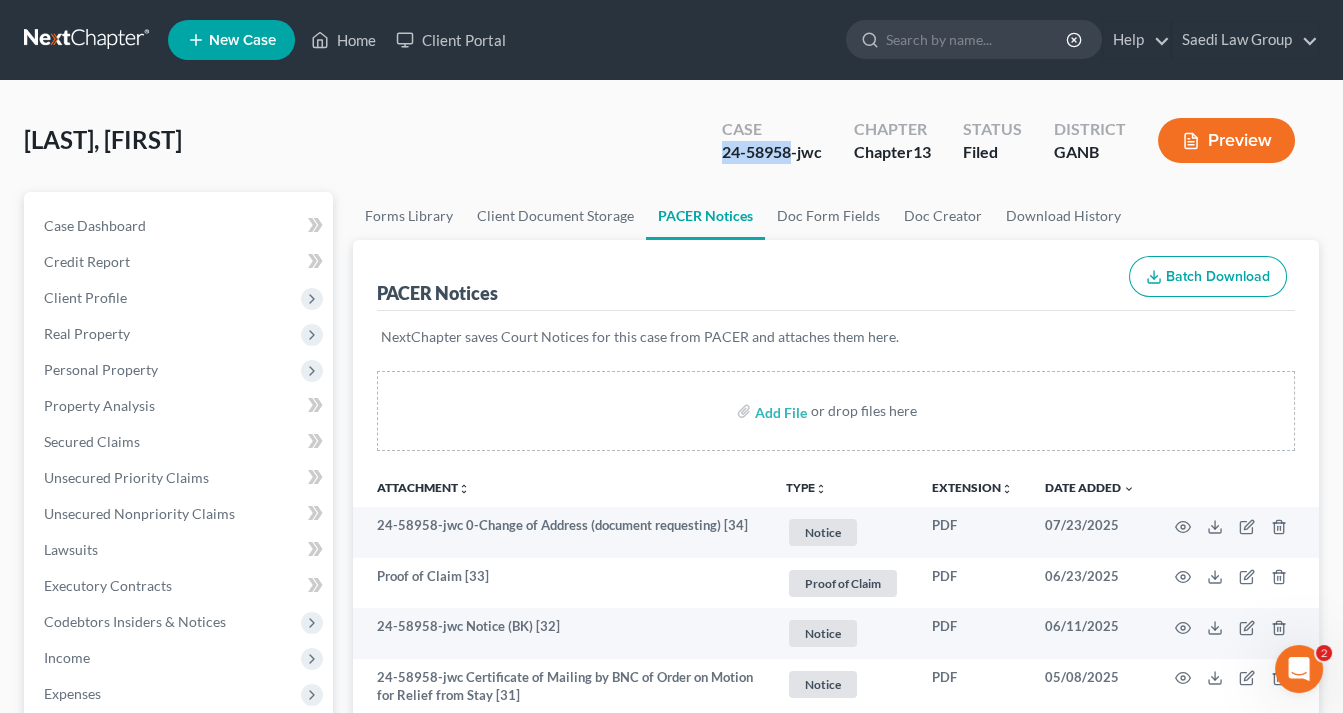 drag, startPoint x: 792, startPoint y: 150, endPoint x: 718, endPoint y: 151, distance: 74.00676 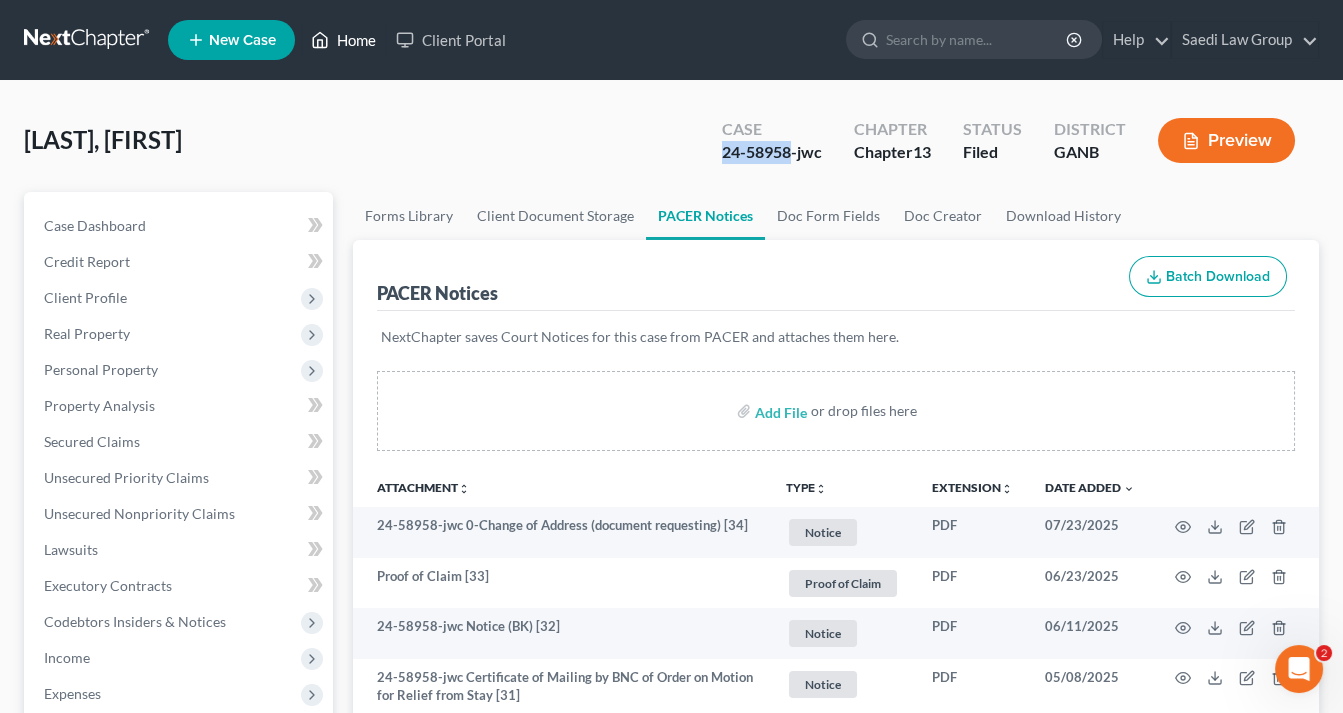 click on "Home" at bounding box center [343, 40] 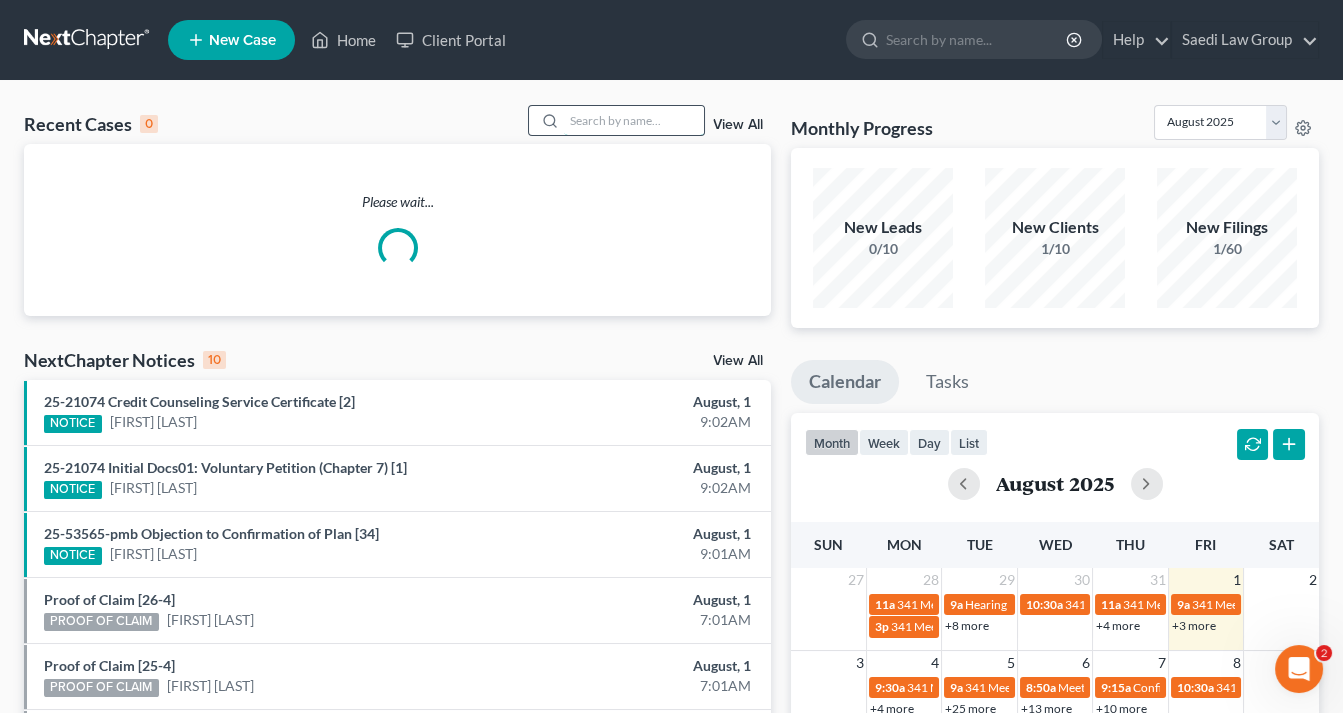 drag, startPoint x: 601, startPoint y: 113, endPoint x: 620, endPoint y: 126, distance: 23.021729 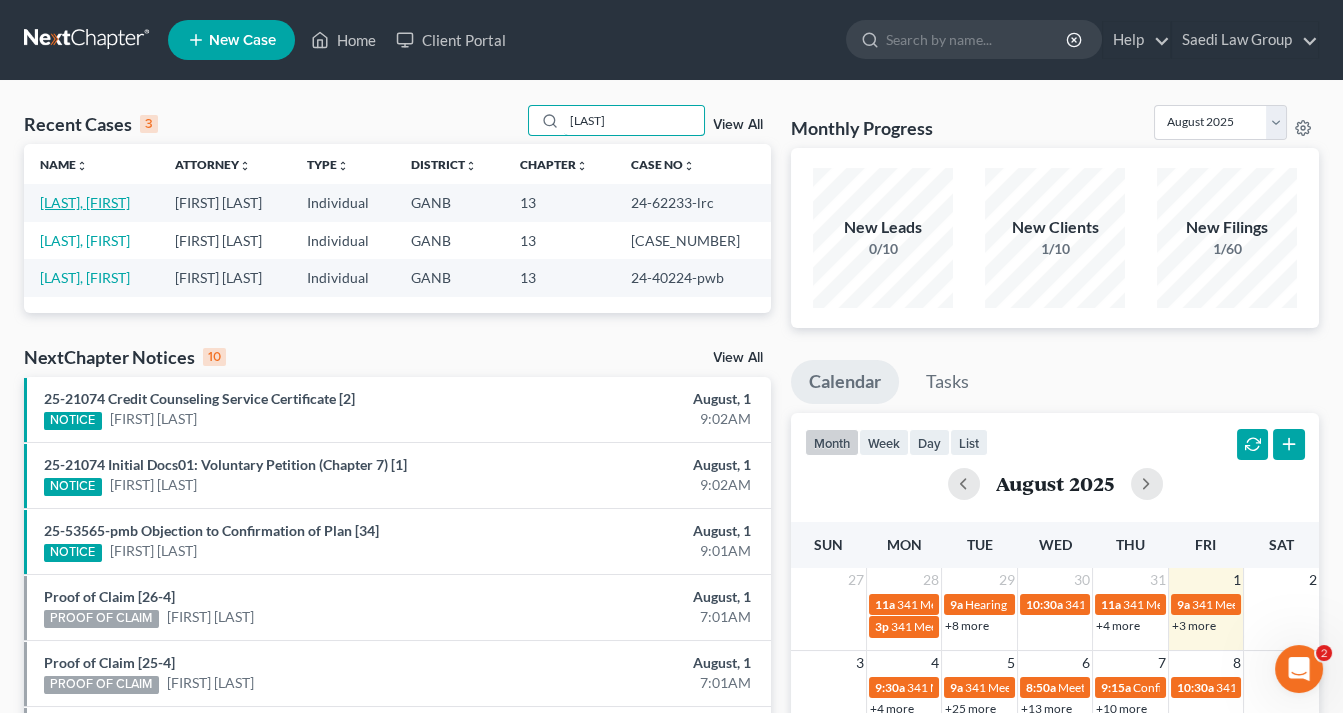 type on "henry" 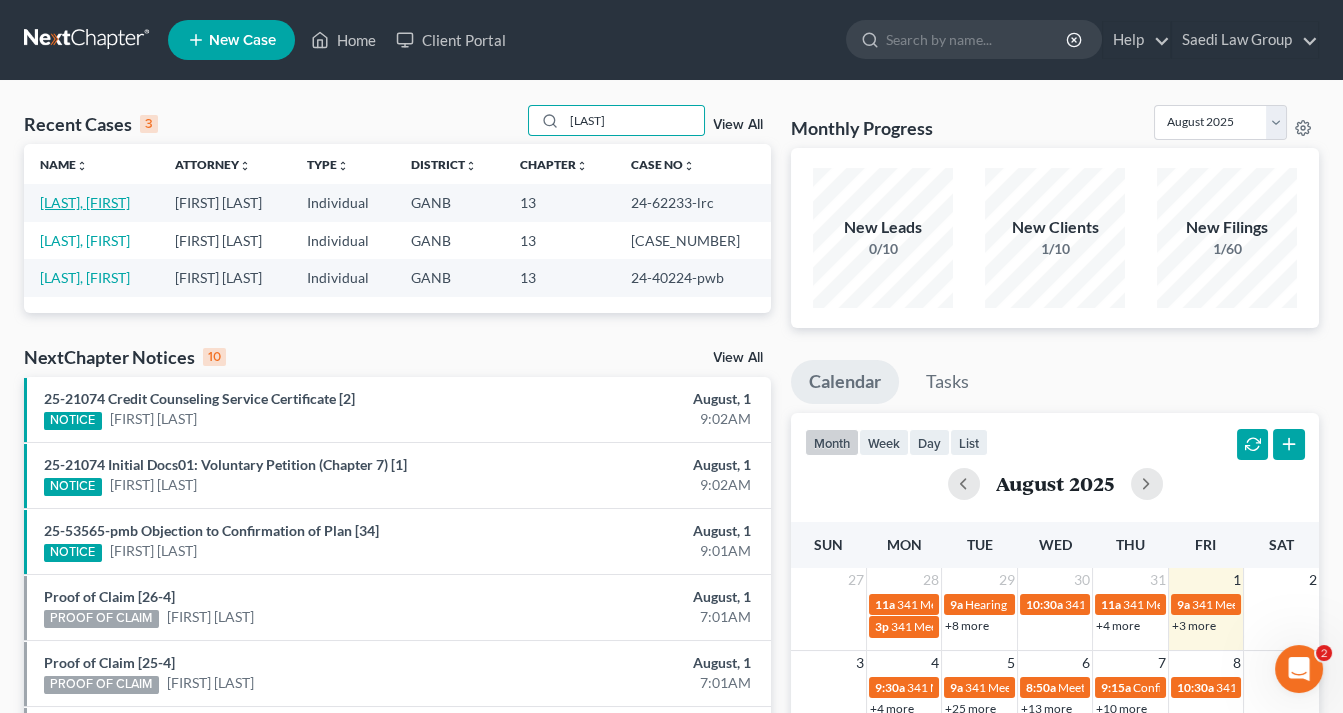 click on "[LAST], [FIRST]" at bounding box center (85, 202) 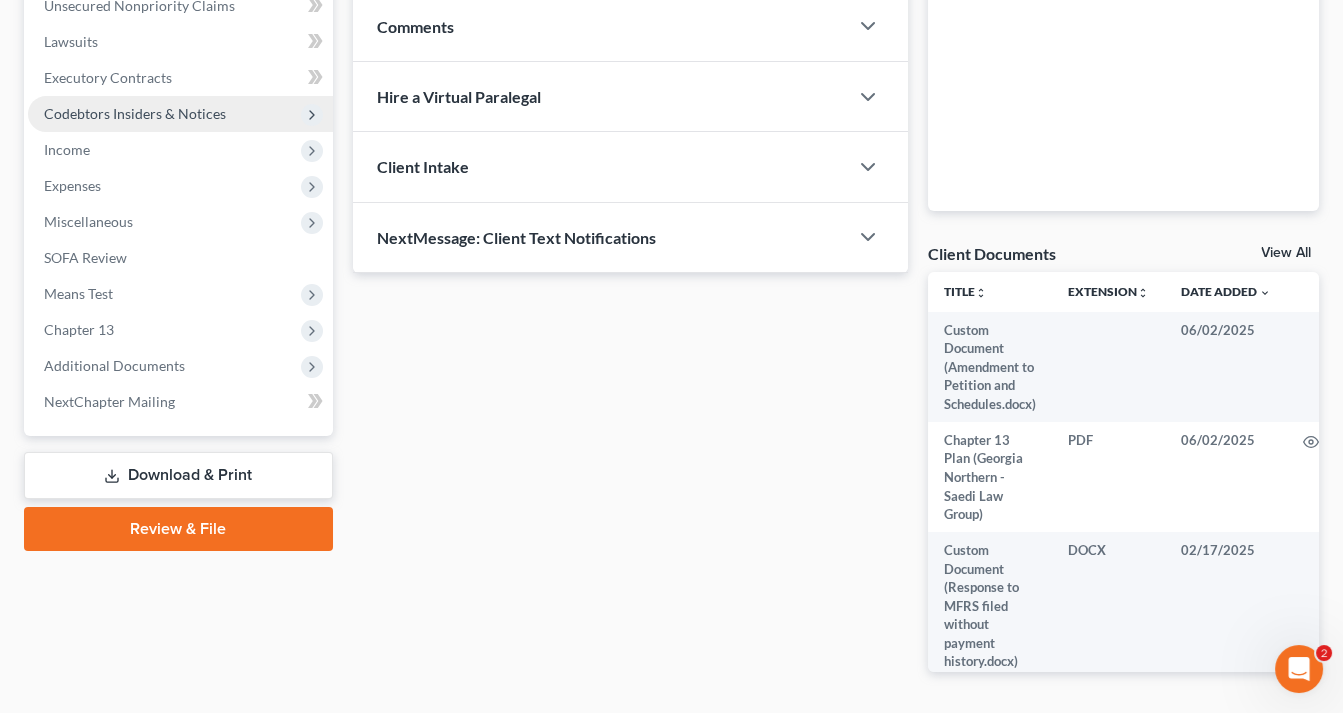 scroll, scrollTop: 573, scrollLeft: 0, axis: vertical 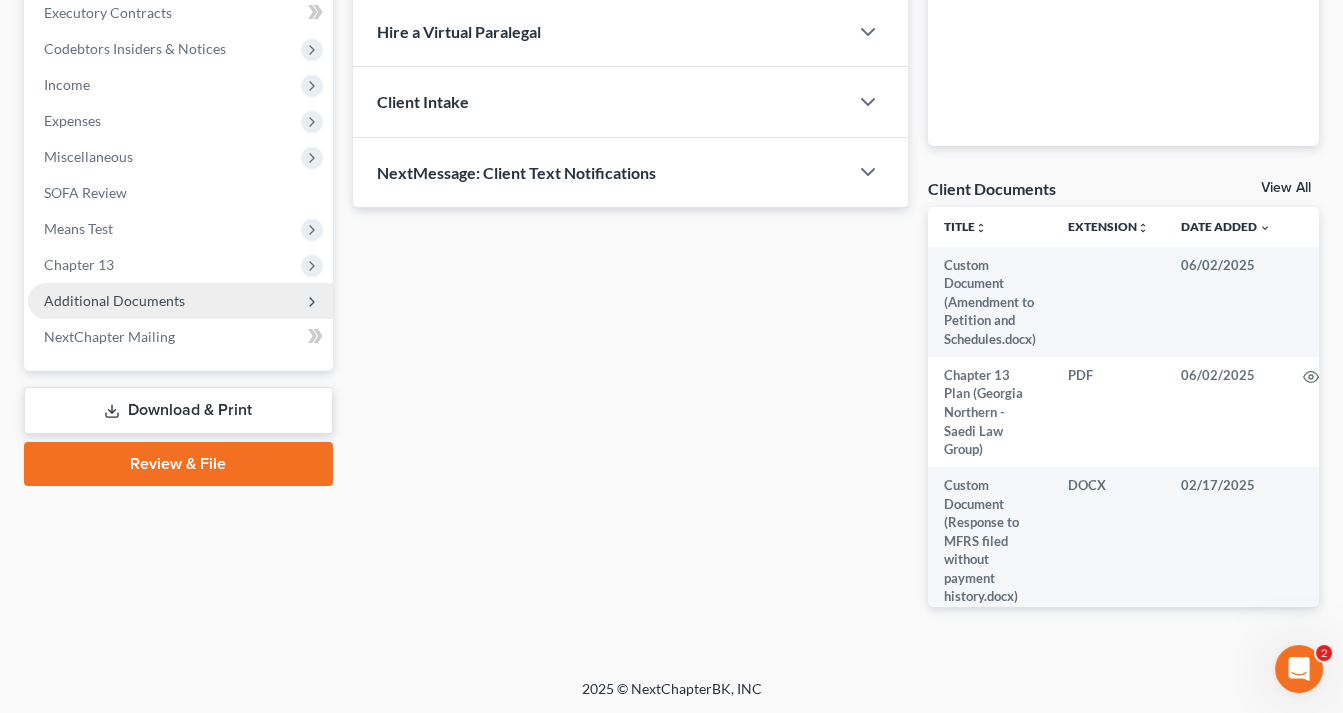 click on "Additional Documents" at bounding box center [114, 300] 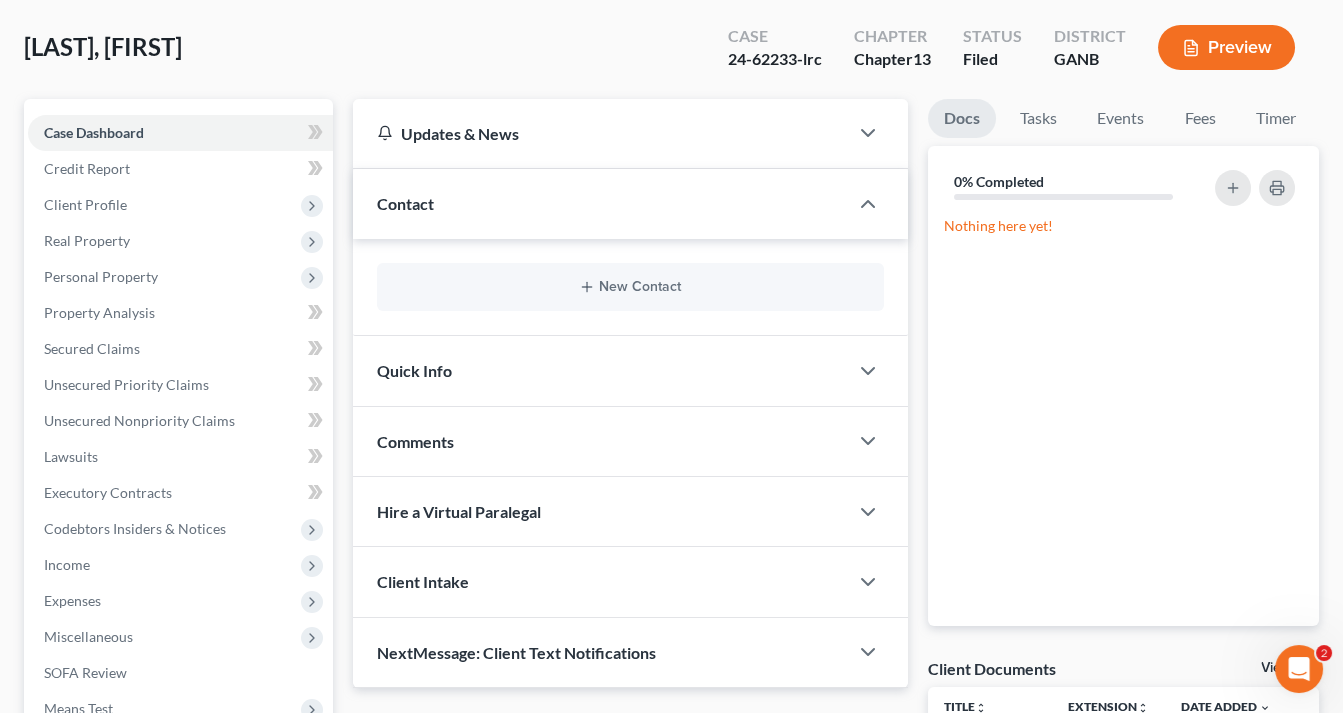 scroll, scrollTop: 0, scrollLeft: 0, axis: both 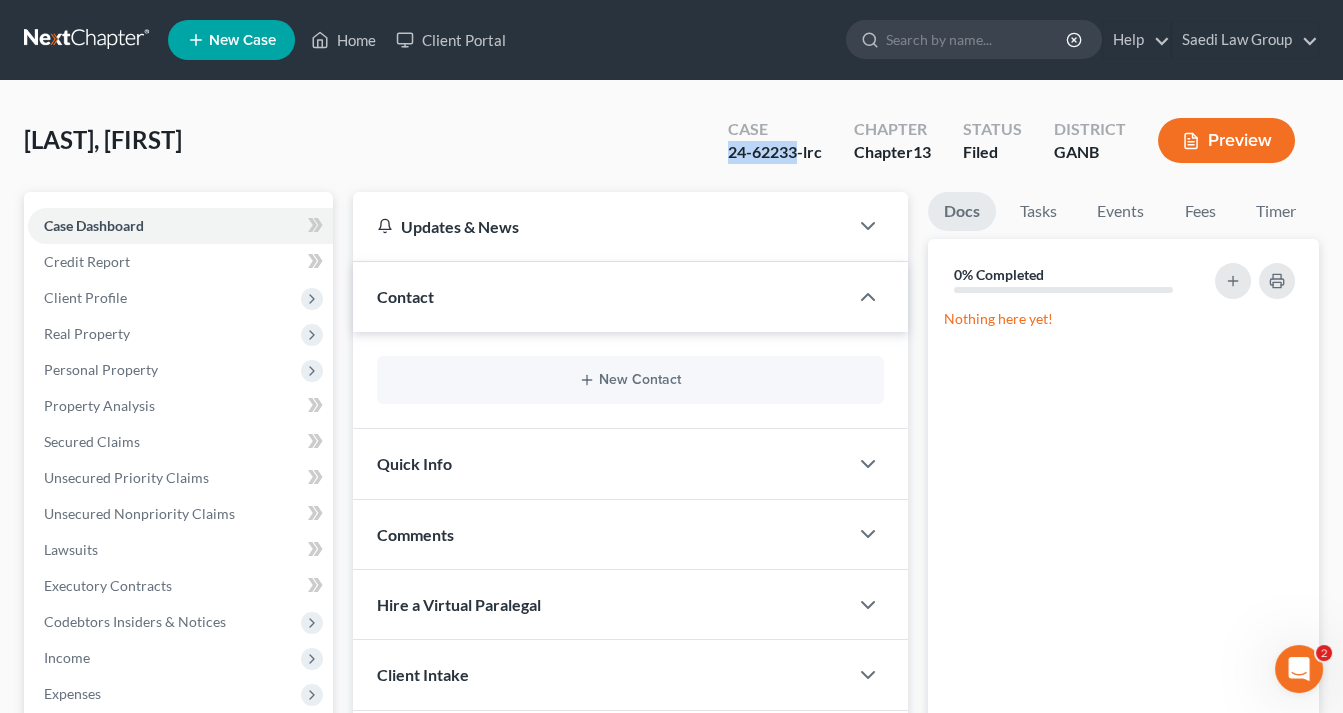 drag, startPoint x: 796, startPoint y: 152, endPoint x: 726, endPoint y: 148, distance: 70.11419 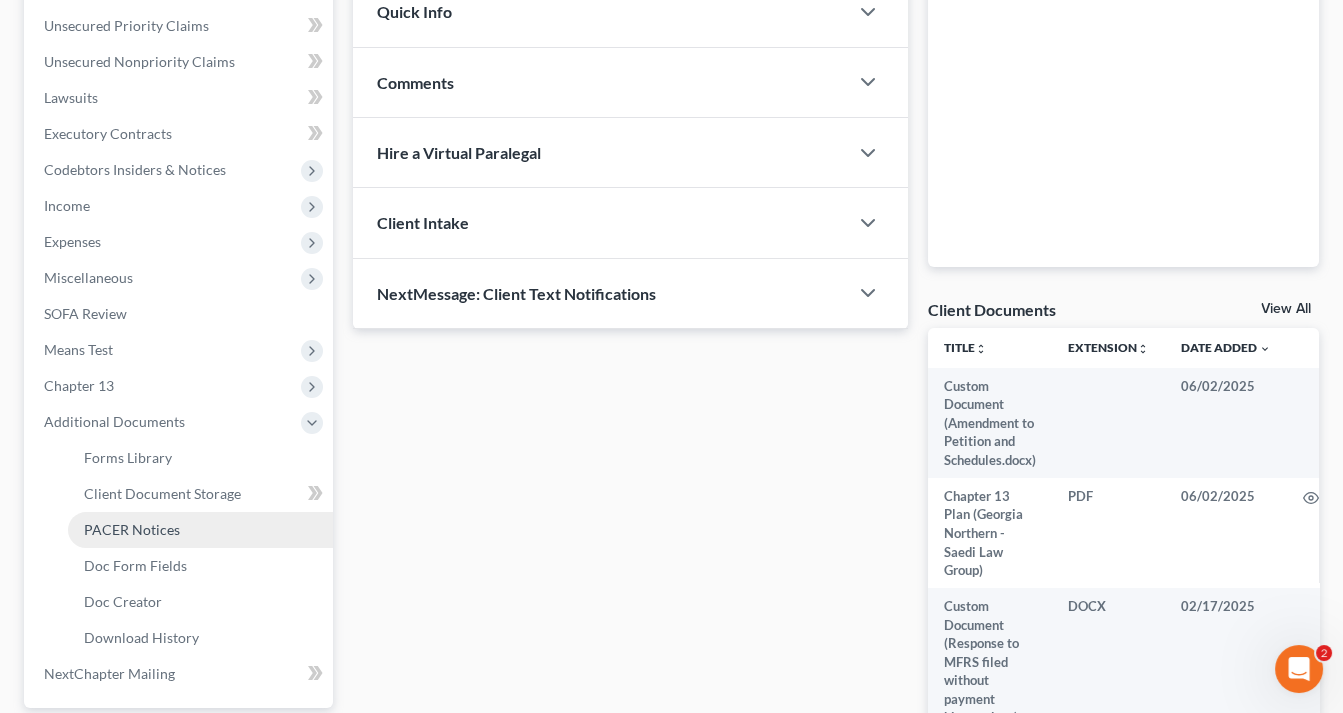 scroll, scrollTop: 480, scrollLeft: 0, axis: vertical 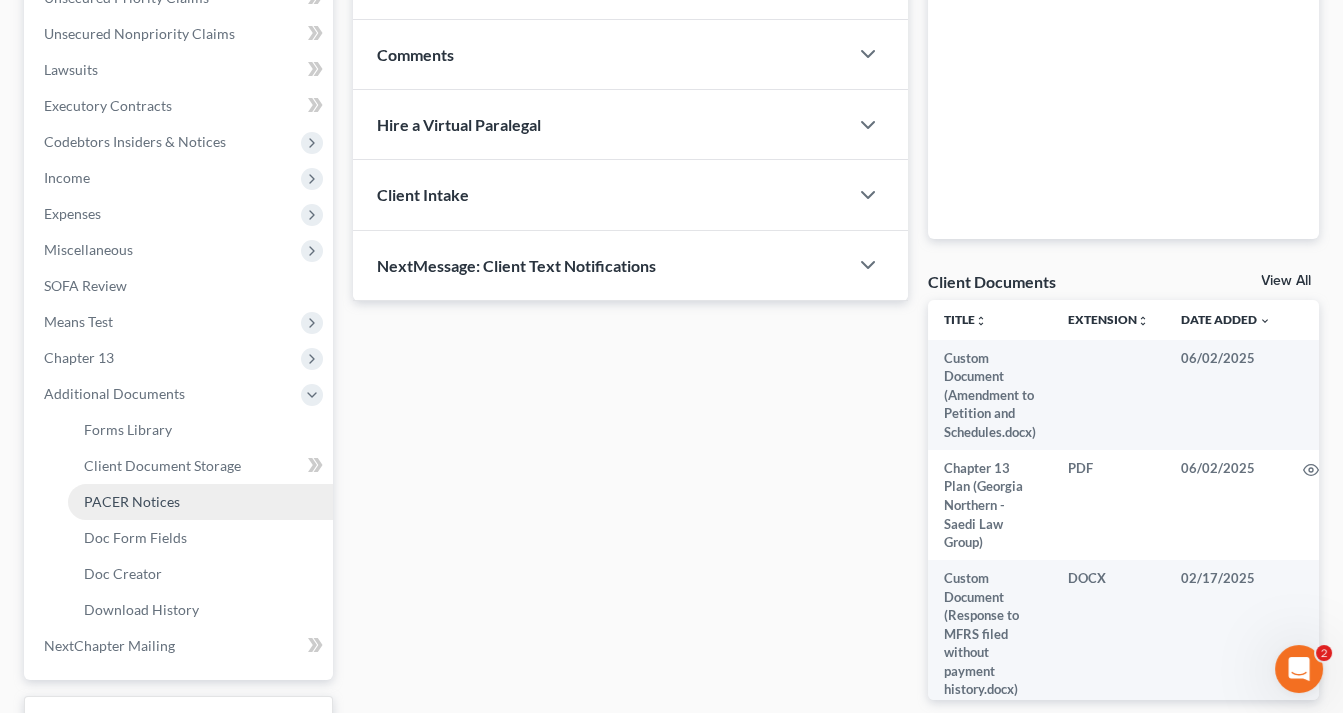 click on "PACER Notices" at bounding box center [132, 501] 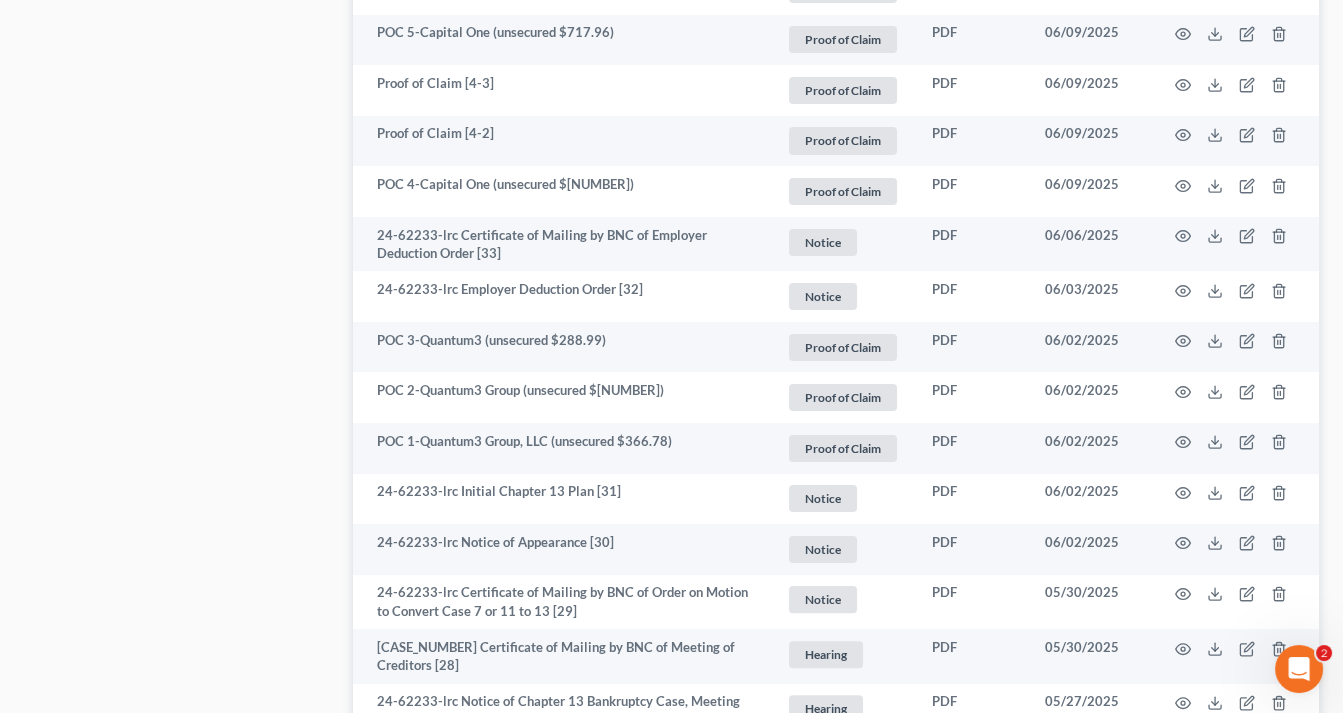 scroll, scrollTop: 2080, scrollLeft: 0, axis: vertical 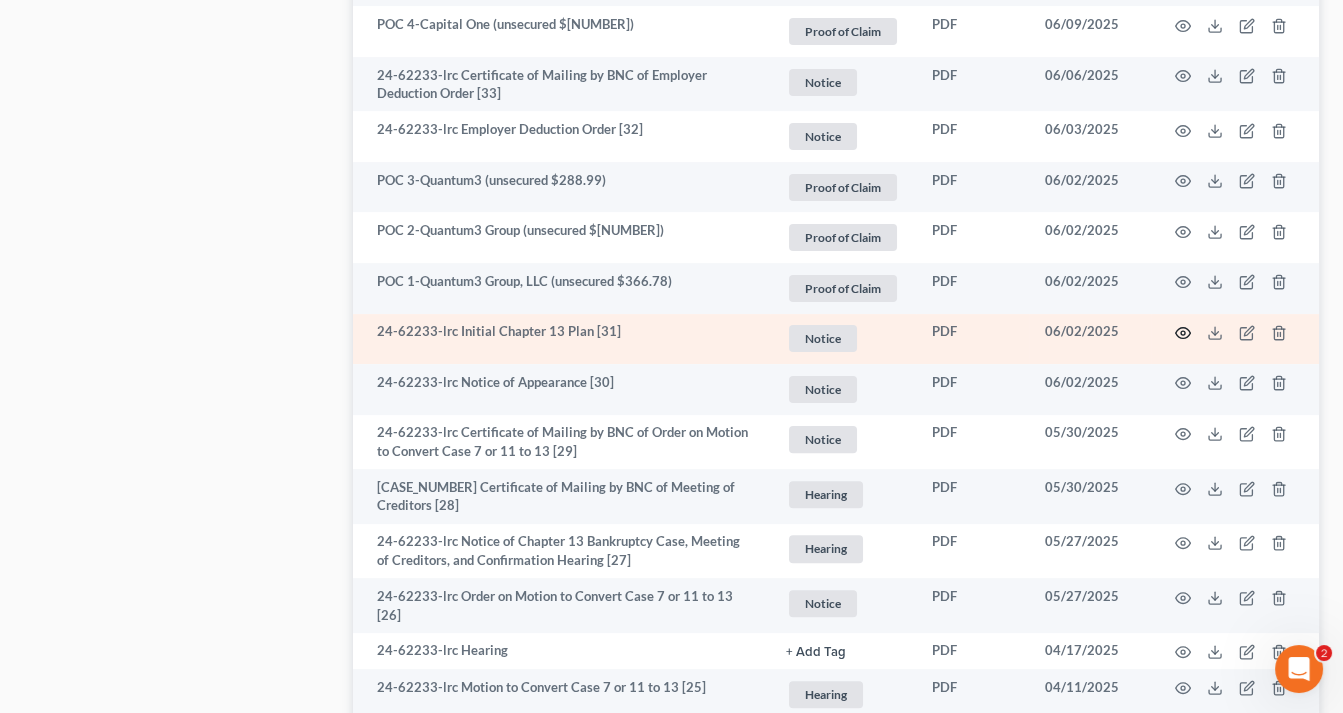 click 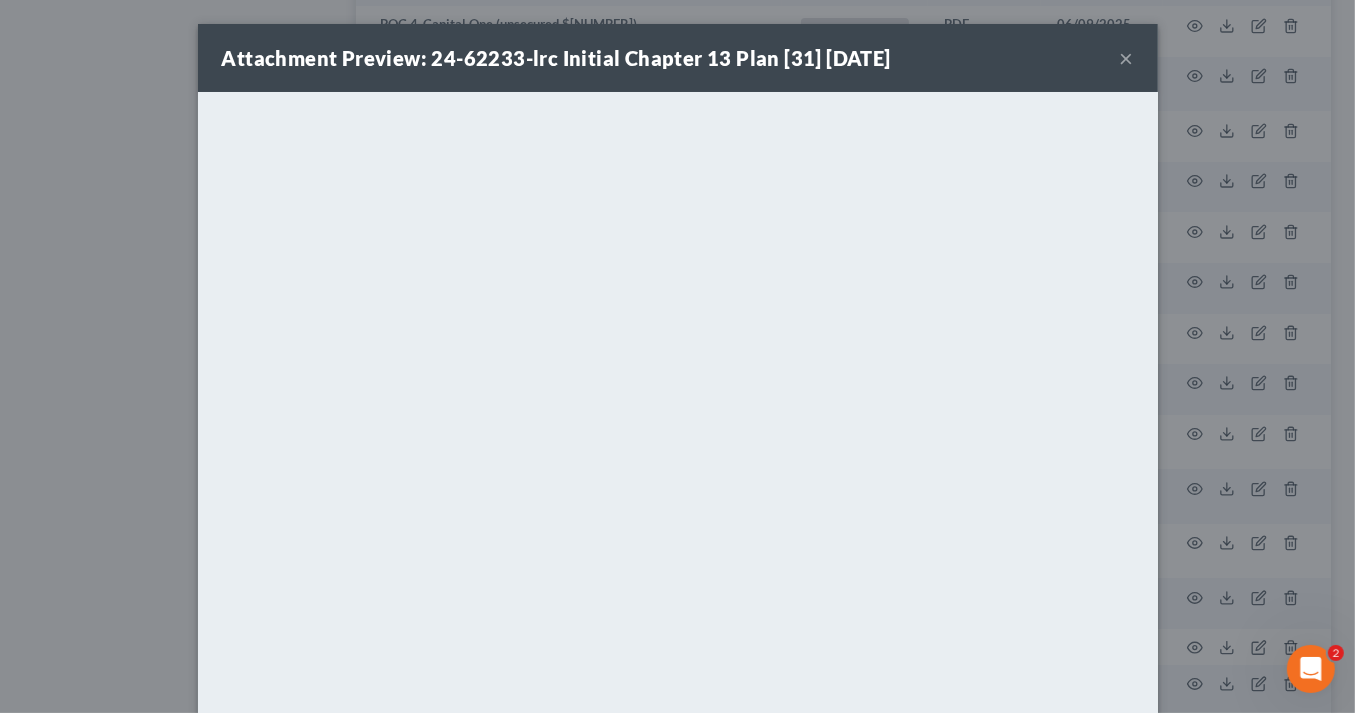 click on "×" at bounding box center (1127, 58) 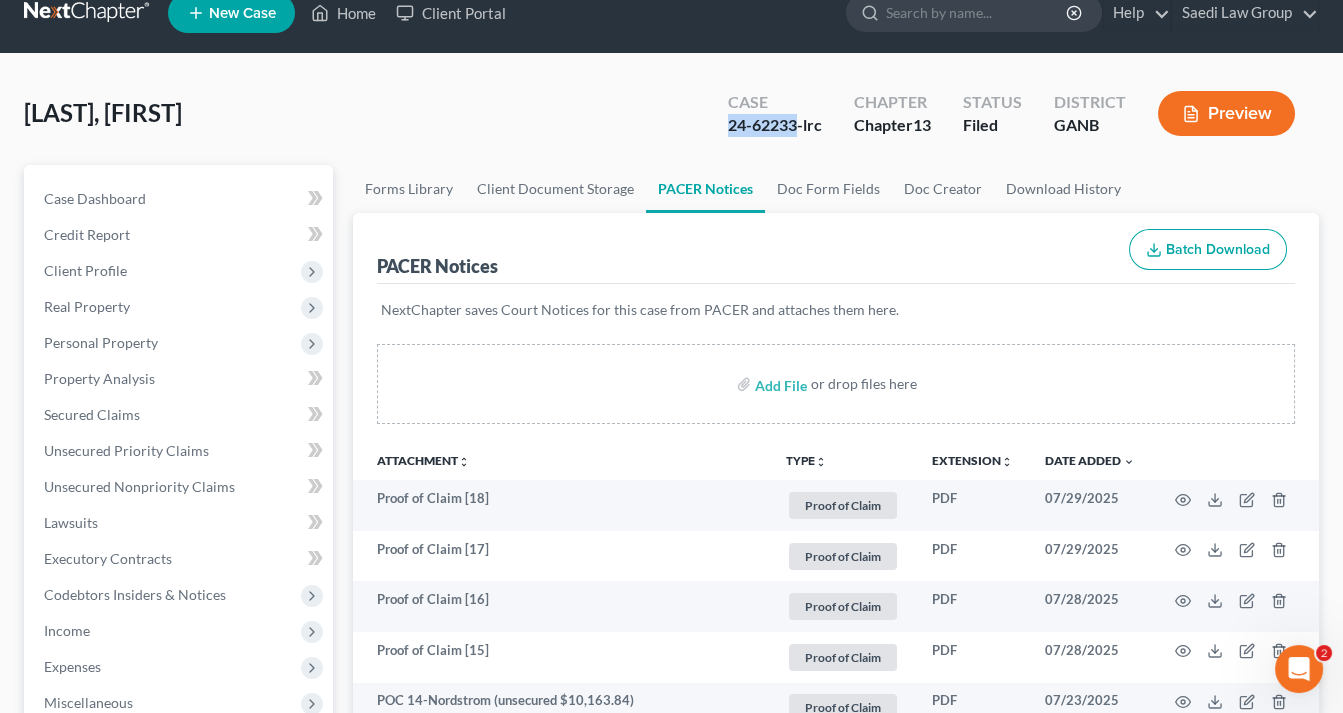scroll, scrollTop: 0, scrollLeft: 0, axis: both 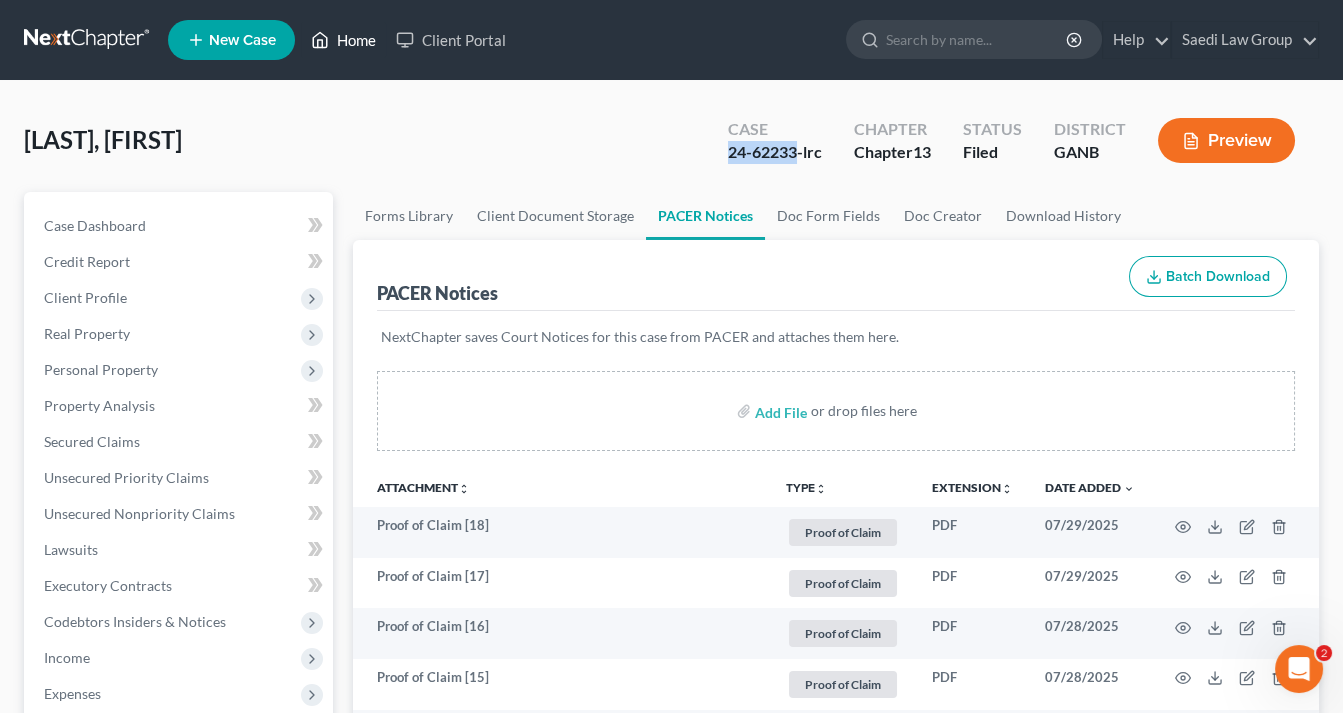 click on "Home" at bounding box center [343, 40] 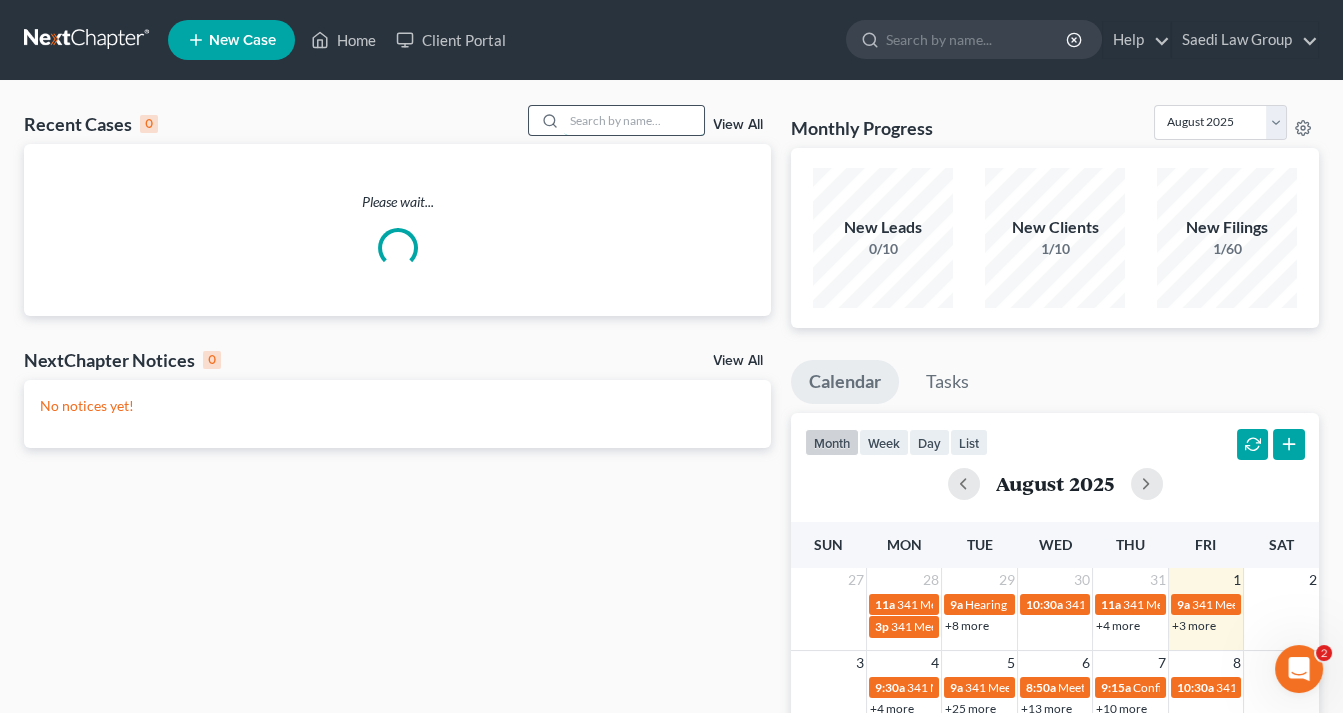 click at bounding box center (634, 120) 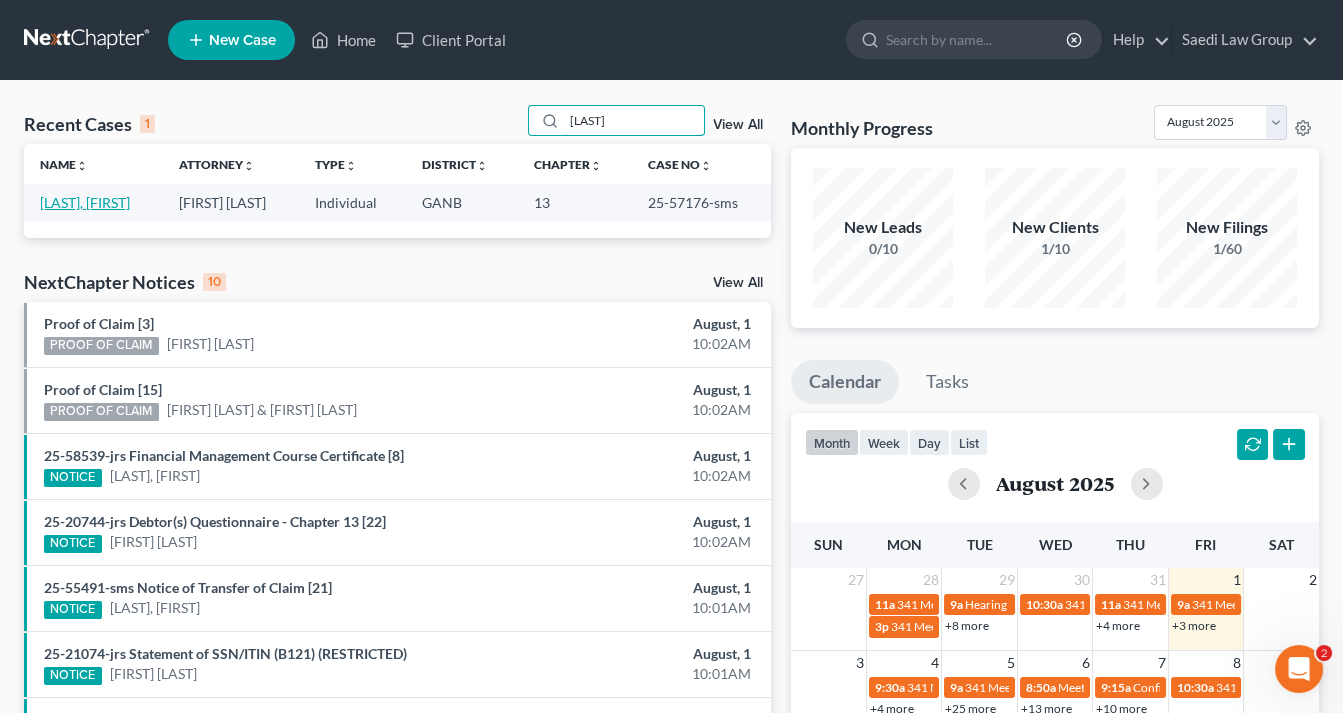type on "kennedy" 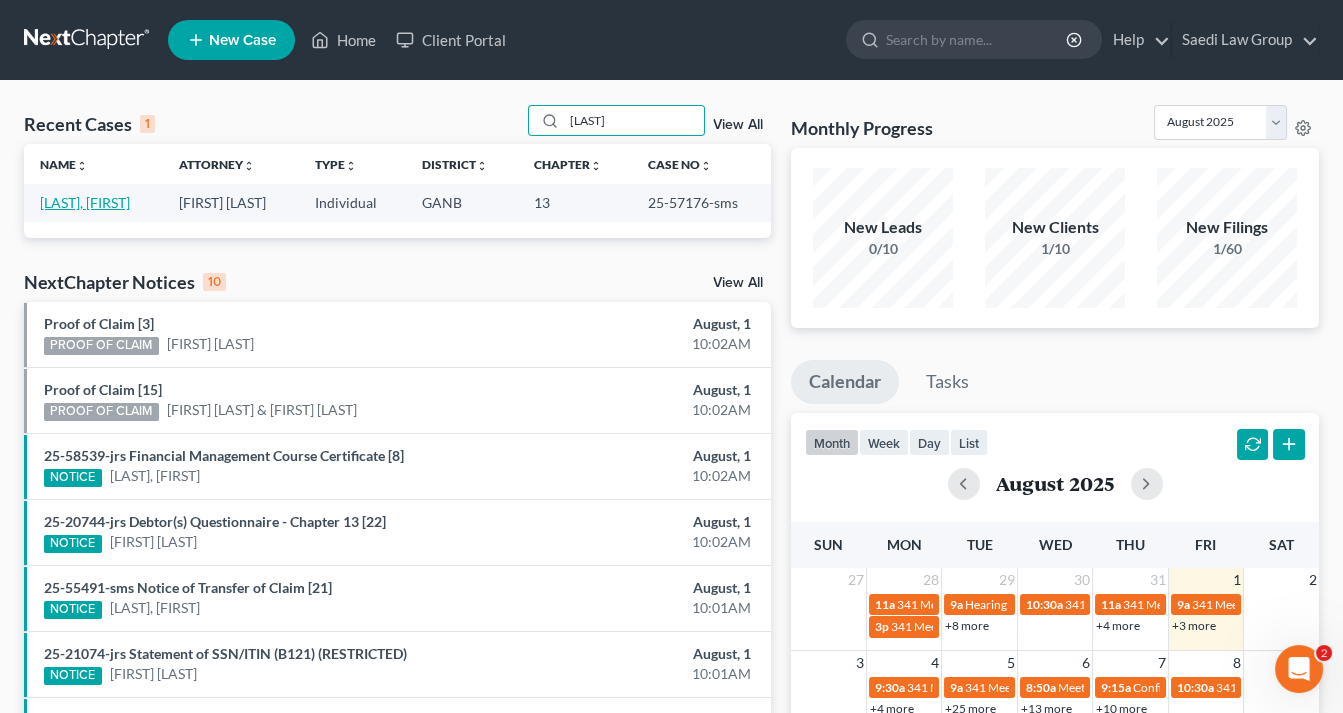 click on "[LAST], [FIRST]" at bounding box center [85, 202] 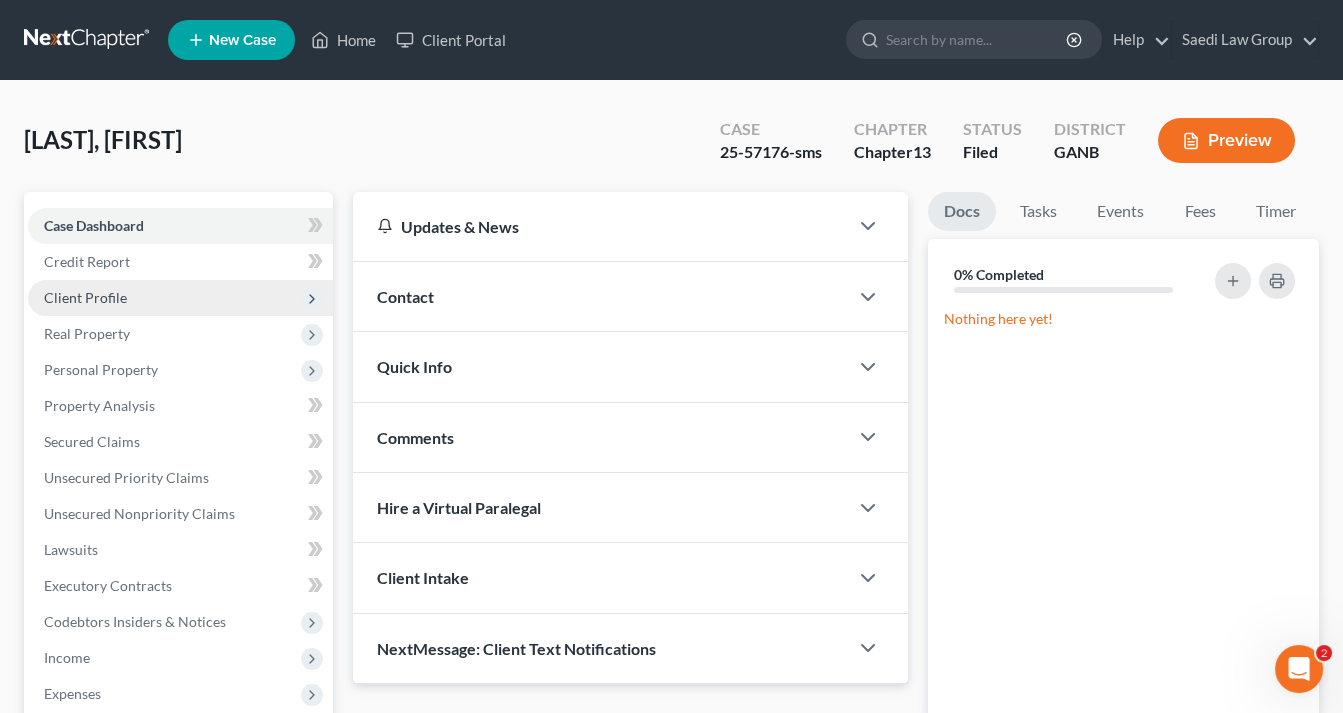 click on "Client Profile" at bounding box center (85, 297) 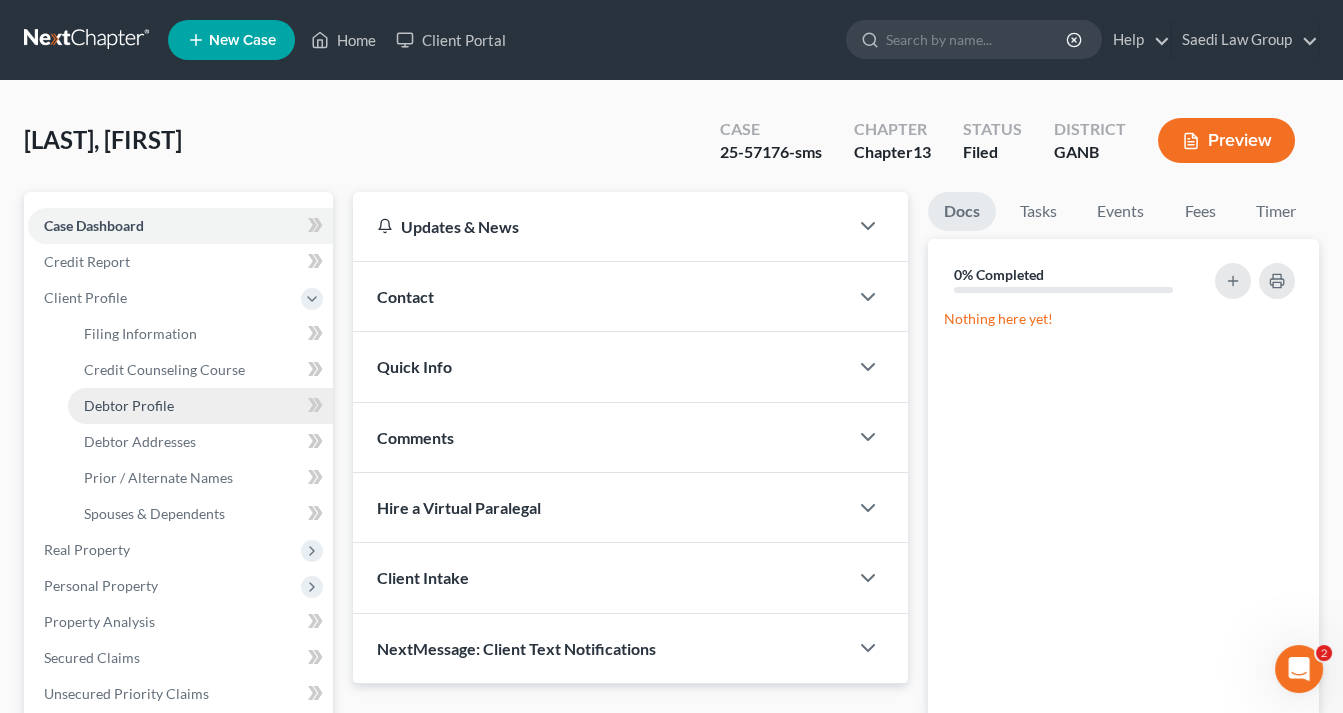 click on "Debtor Profile" at bounding box center [129, 405] 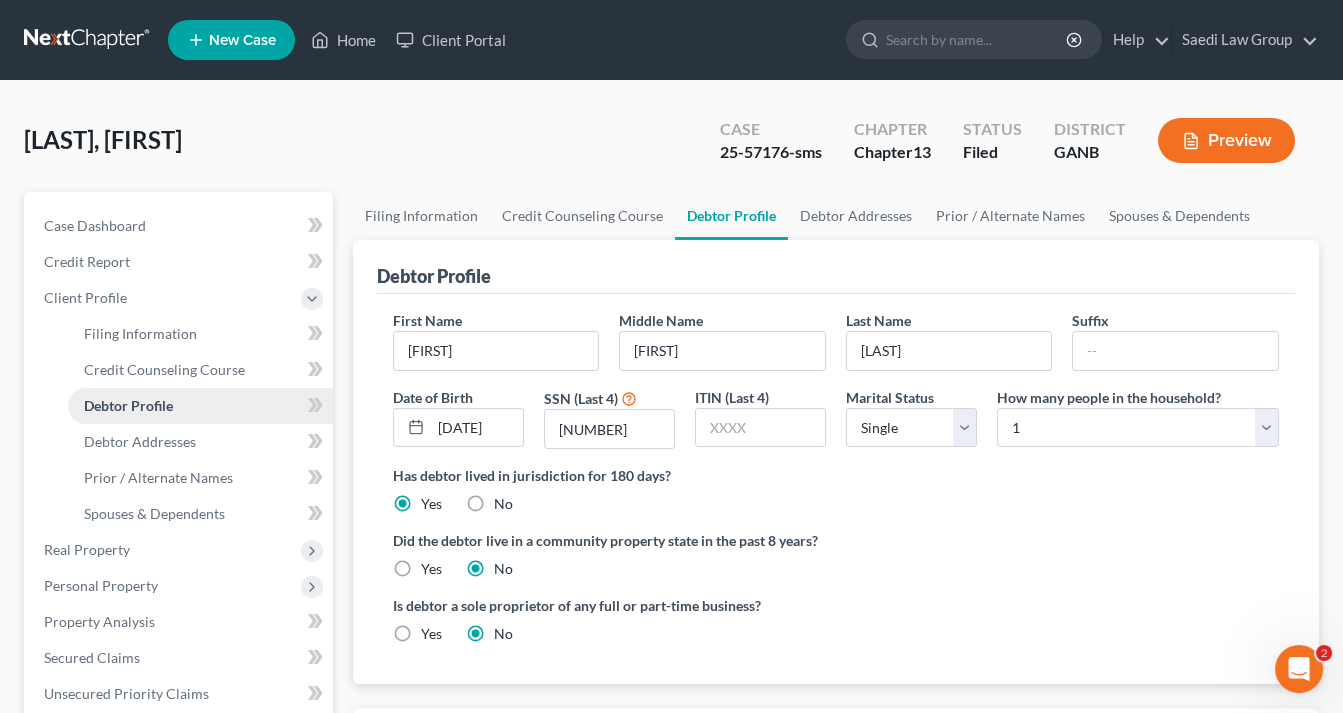 radio on "true" 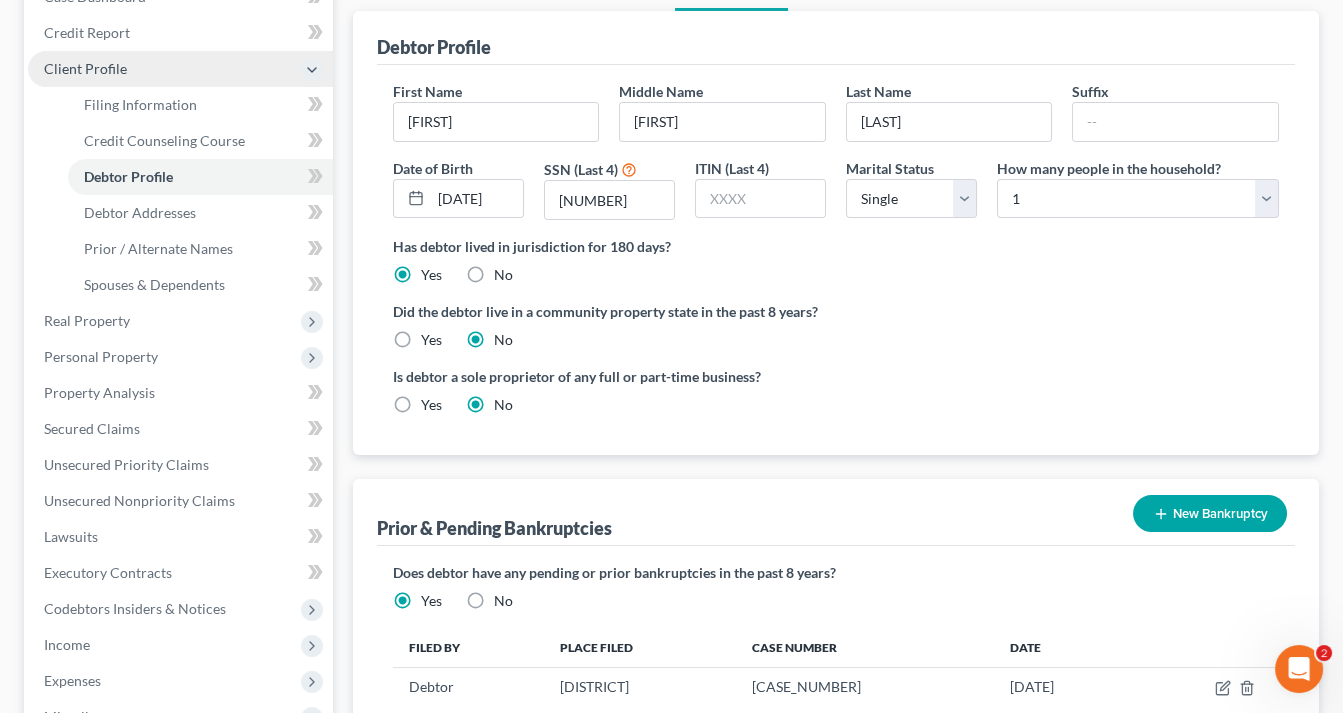 scroll, scrollTop: 160, scrollLeft: 0, axis: vertical 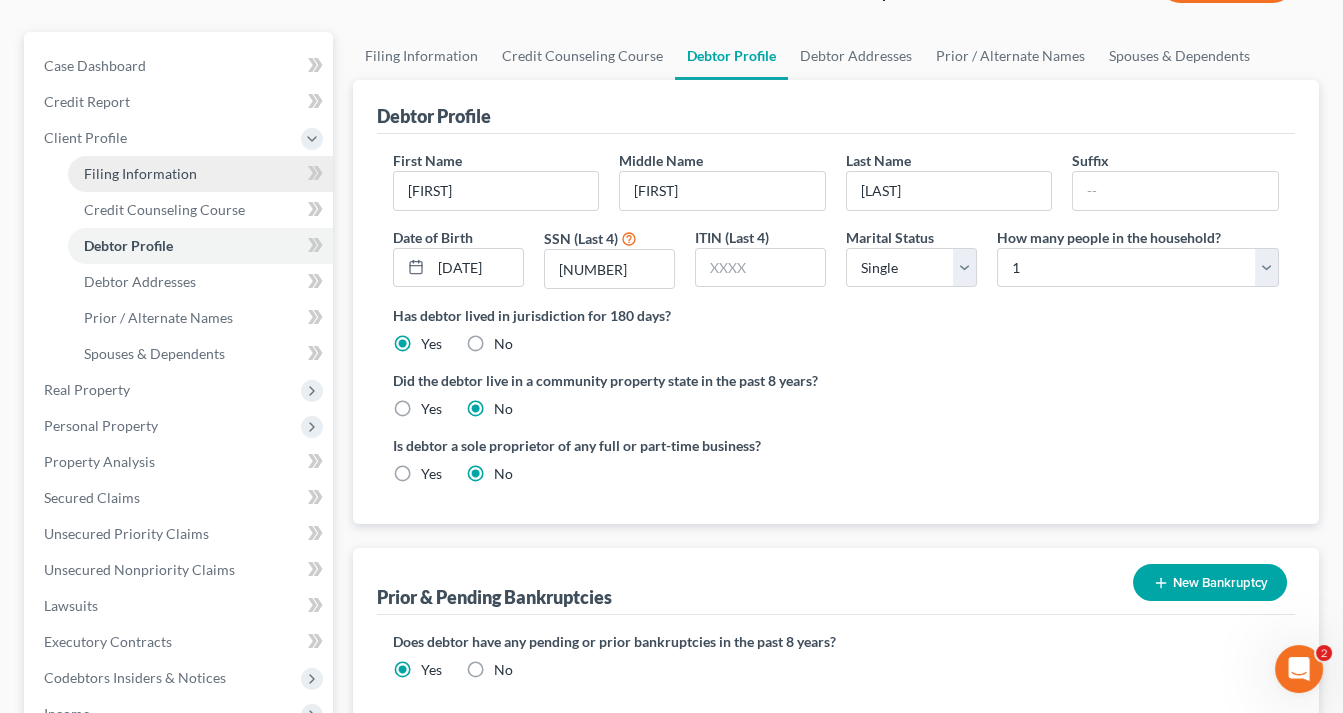 click on "Filing Information" at bounding box center [140, 173] 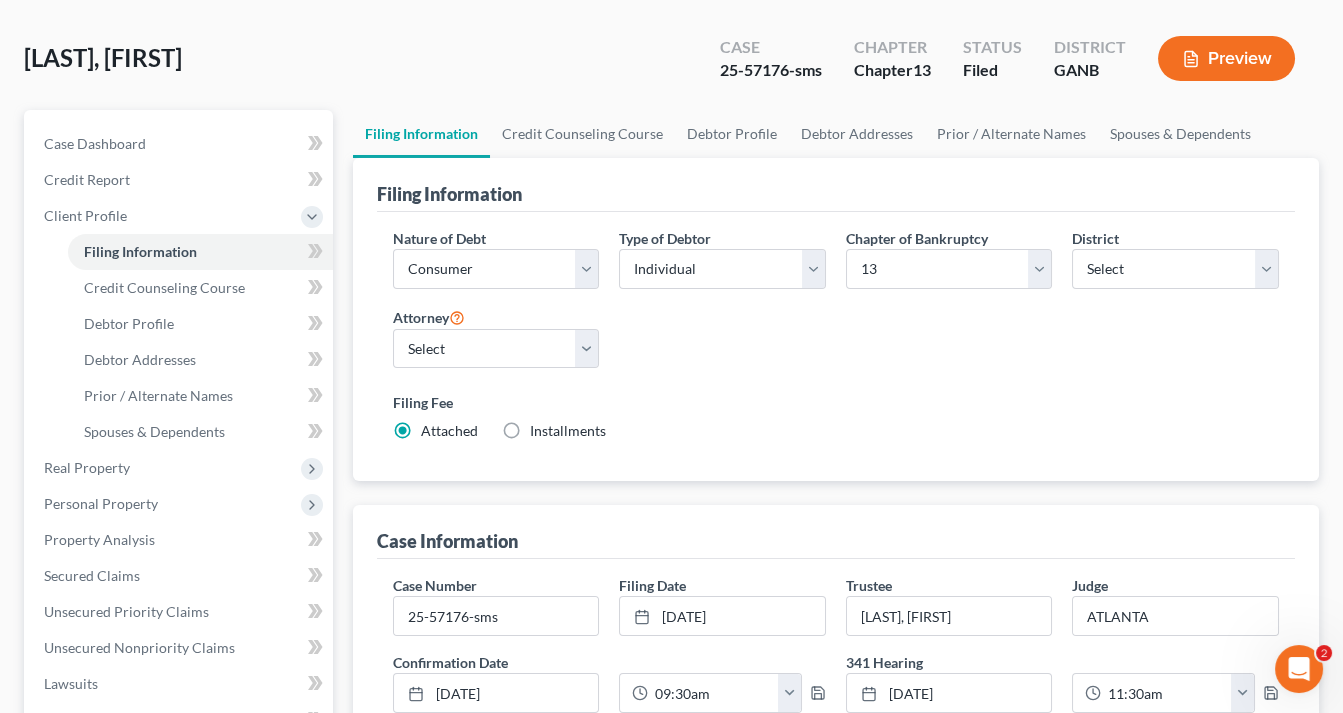 scroll, scrollTop: 160, scrollLeft: 0, axis: vertical 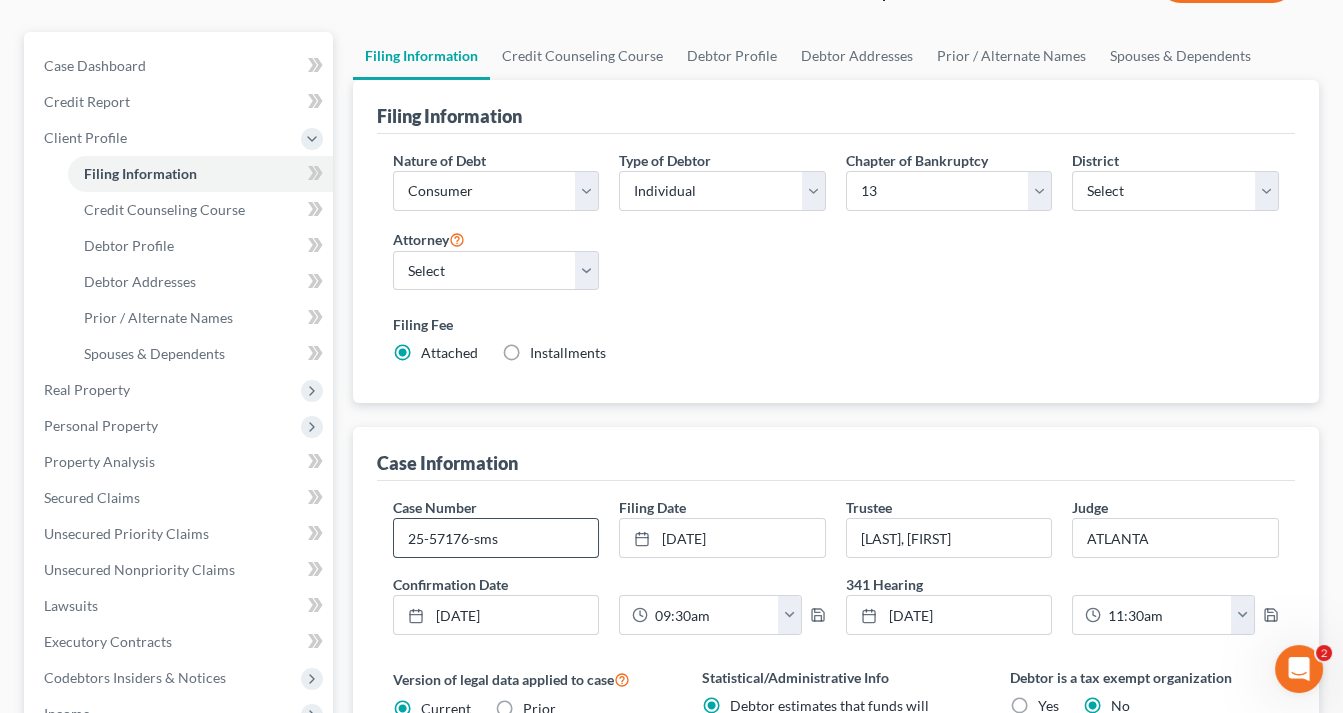 drag, startPoint x: 469, startPoint y: 533, endPoint x: 419, endPoint y: 544, distance: 51.1957 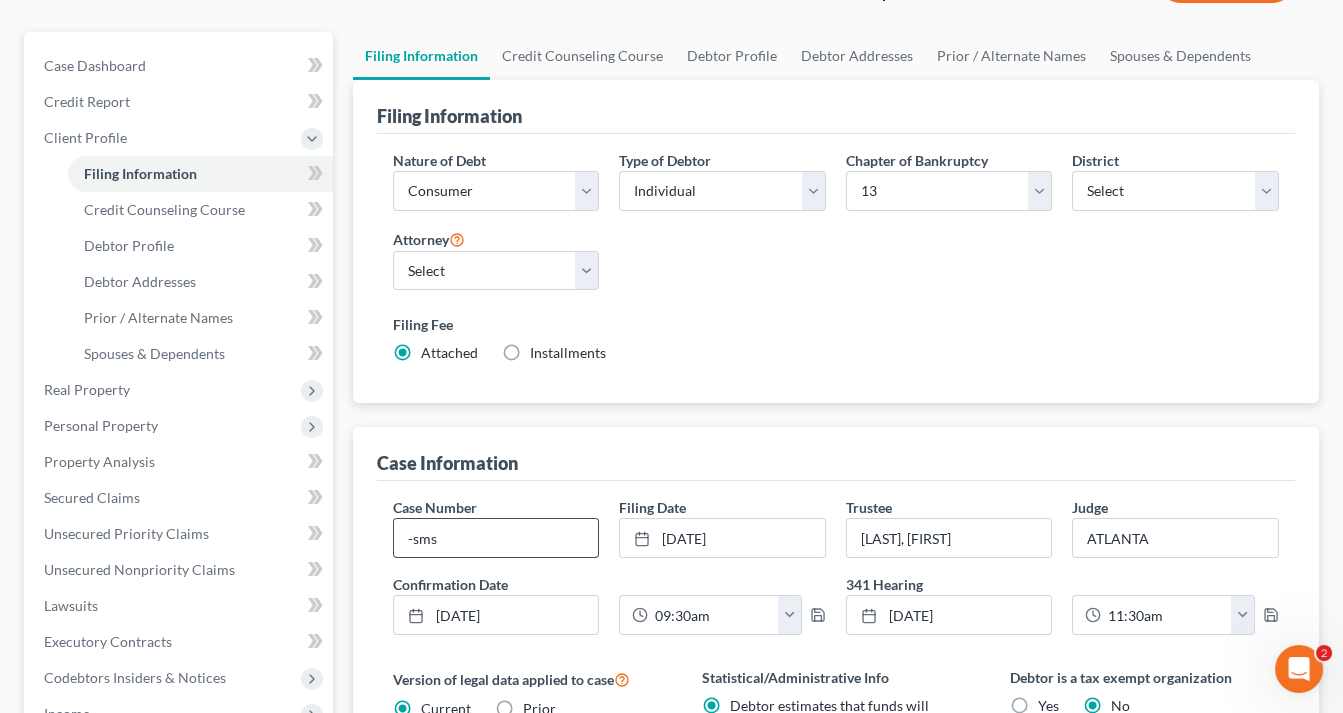 paste on "25-57176" 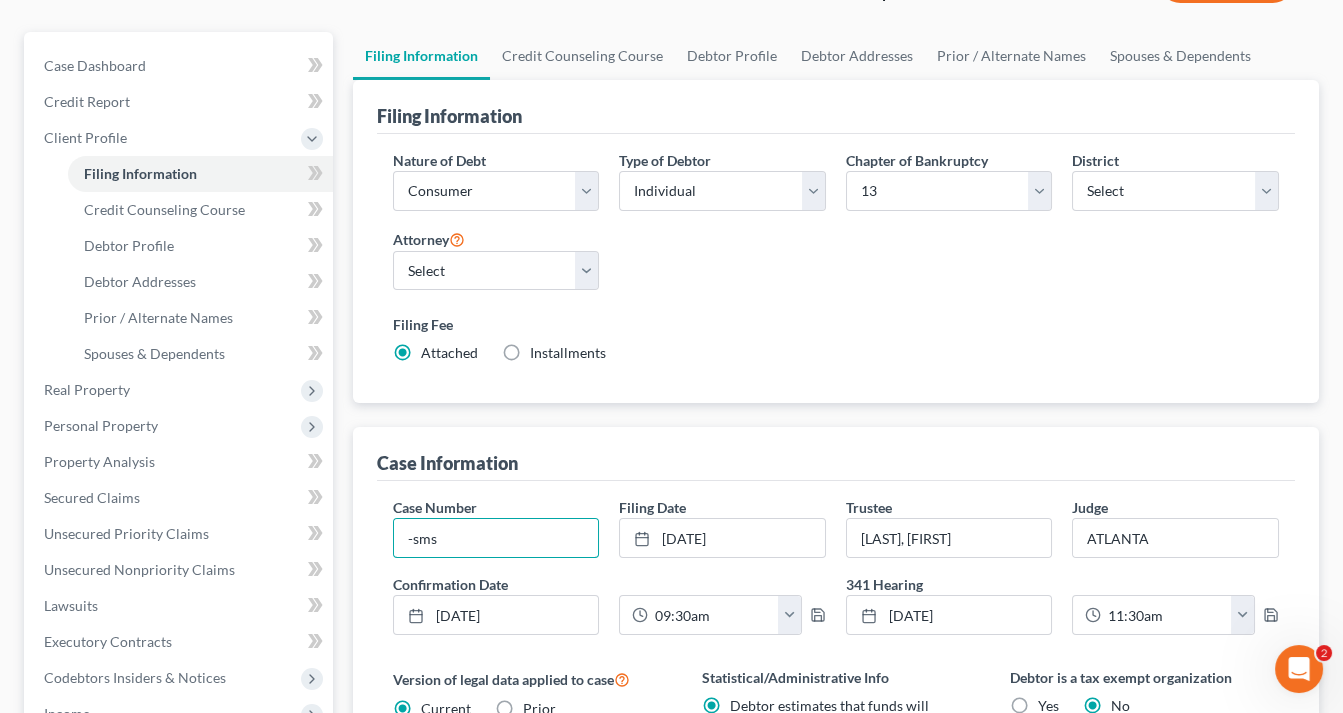 type on "25-57176-sms" 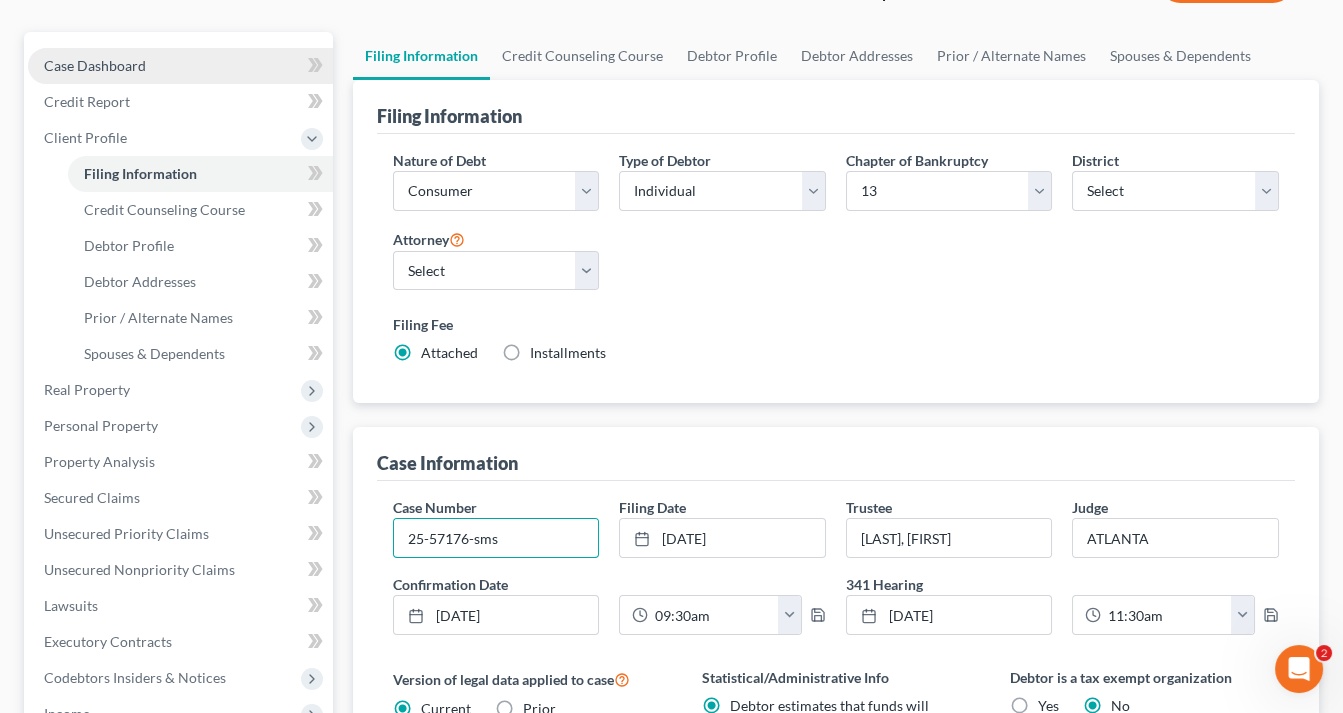 scroll, scrollTop: 0, scrollLeft: 0, axis: both 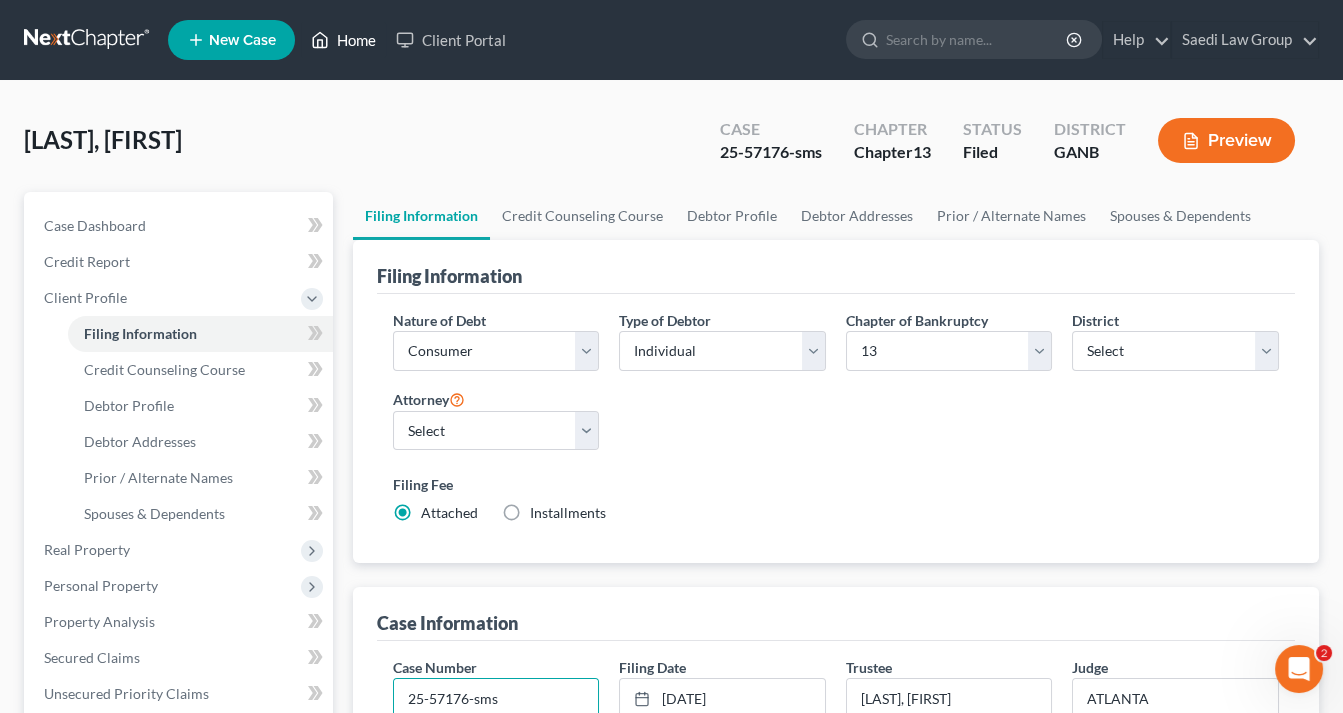 click on "Home" at bounding box center [343, 40] 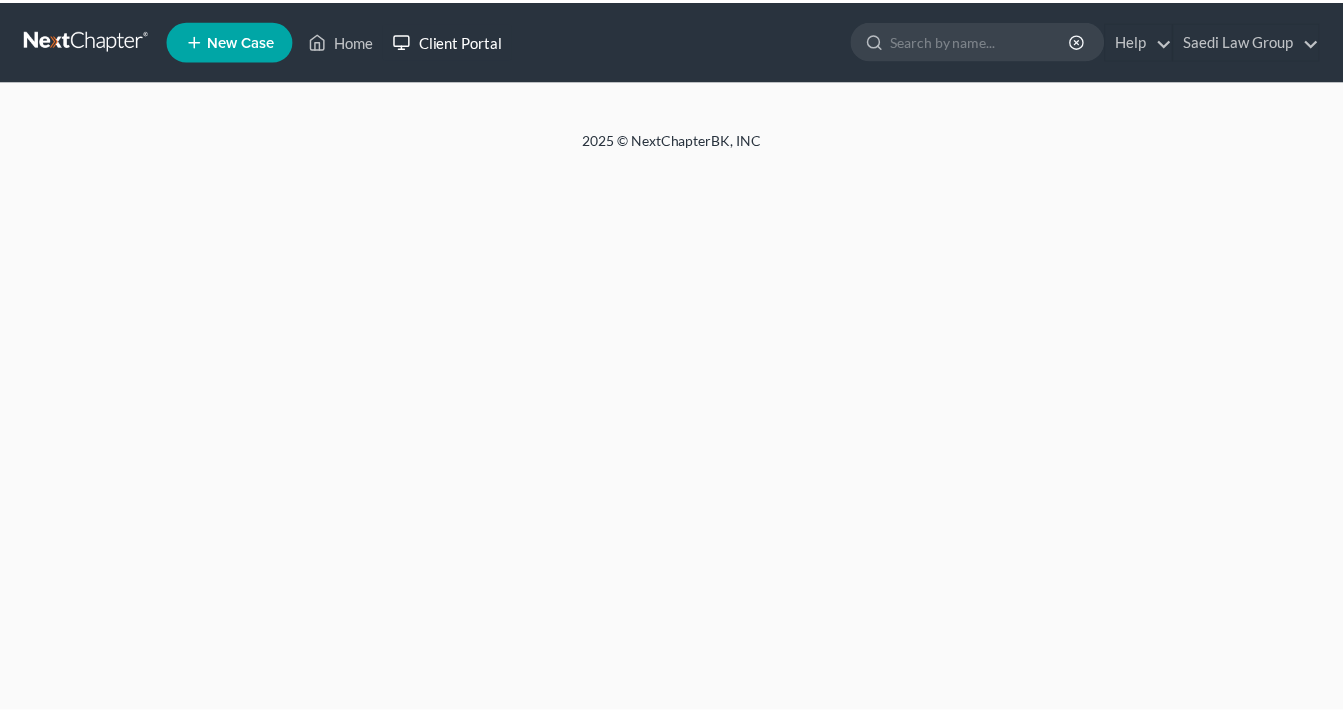 scroll, scrollTop: 0, scrollLeft: 0, axis: both 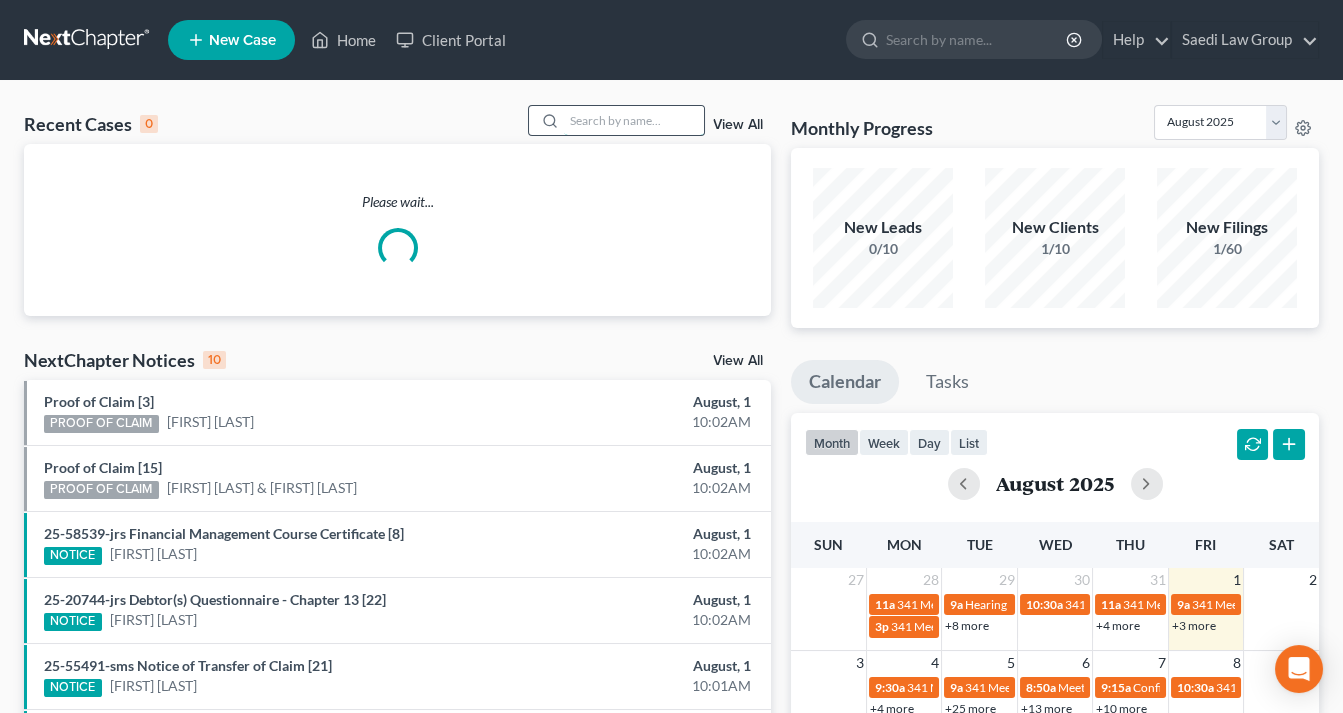 drag, startPoint x: 597, startPoint y: 126, endPoint x: 639, endPoint y: 124, distance: 42.047592 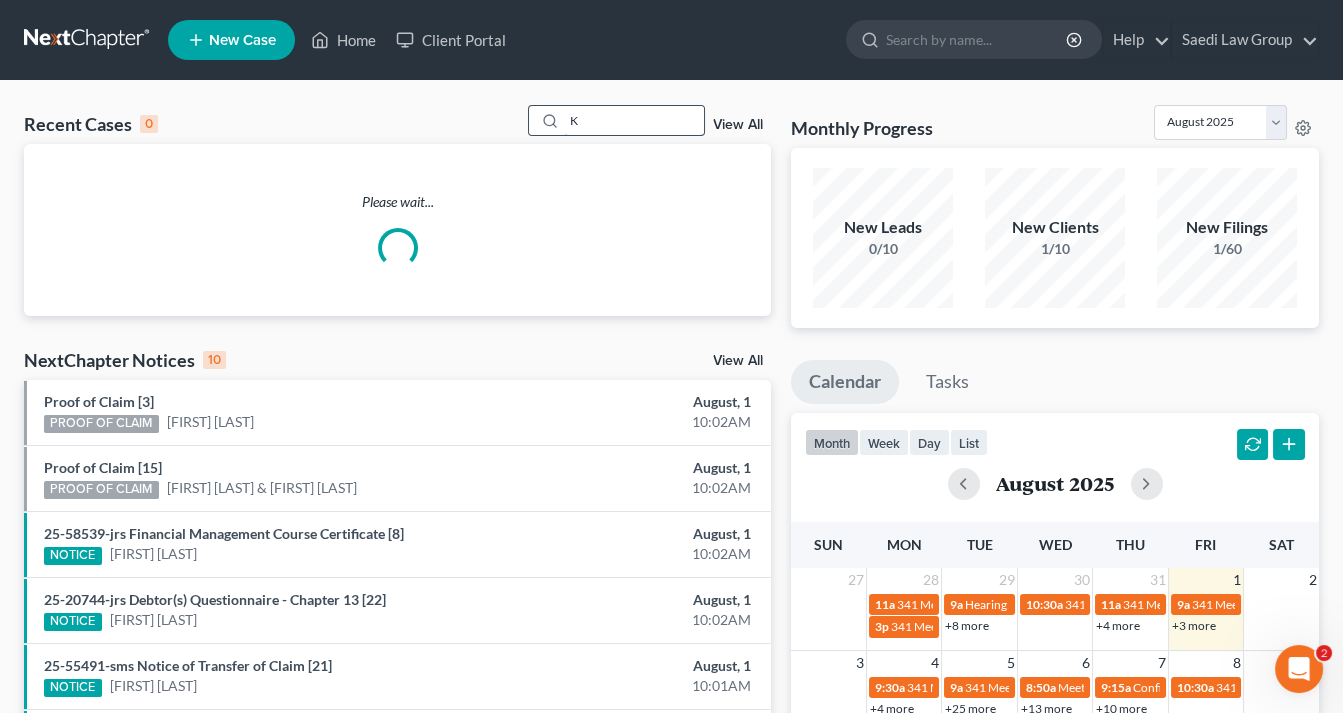 scroll, scrollTop: 0, scrollLeft: 0, axis: both 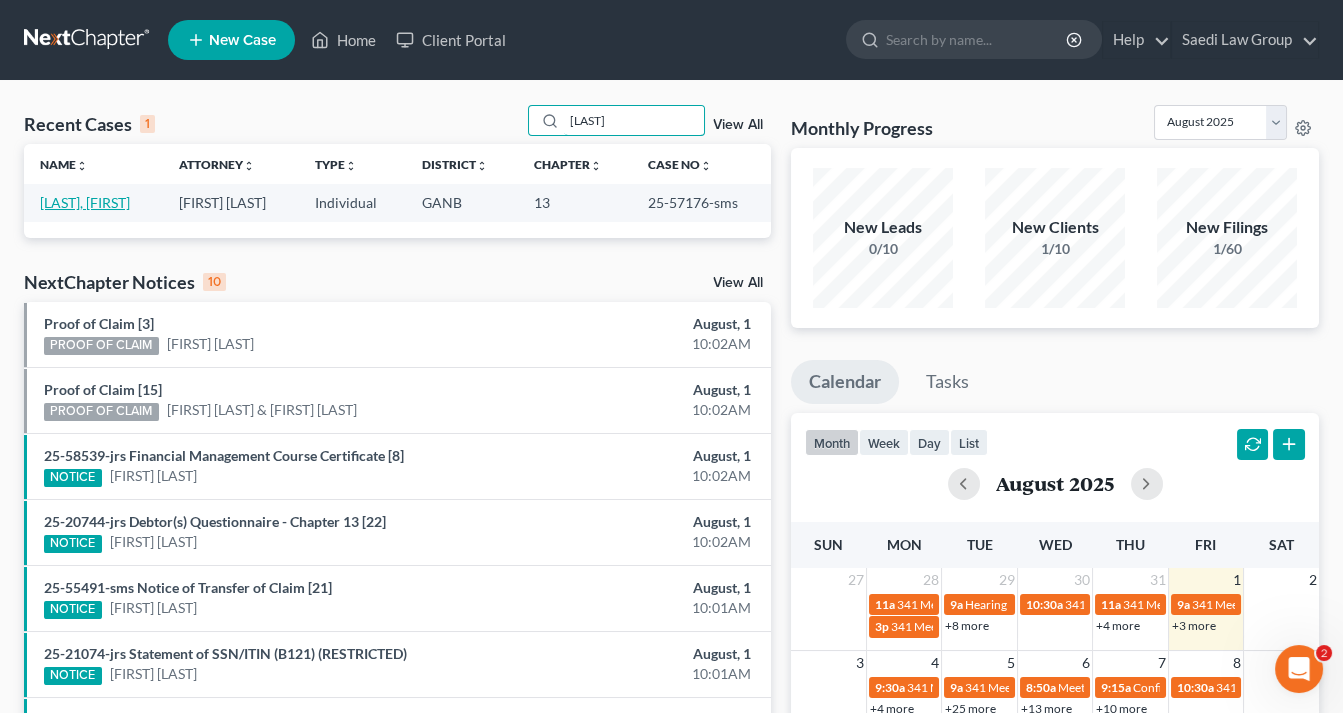 type on "[LAST]" 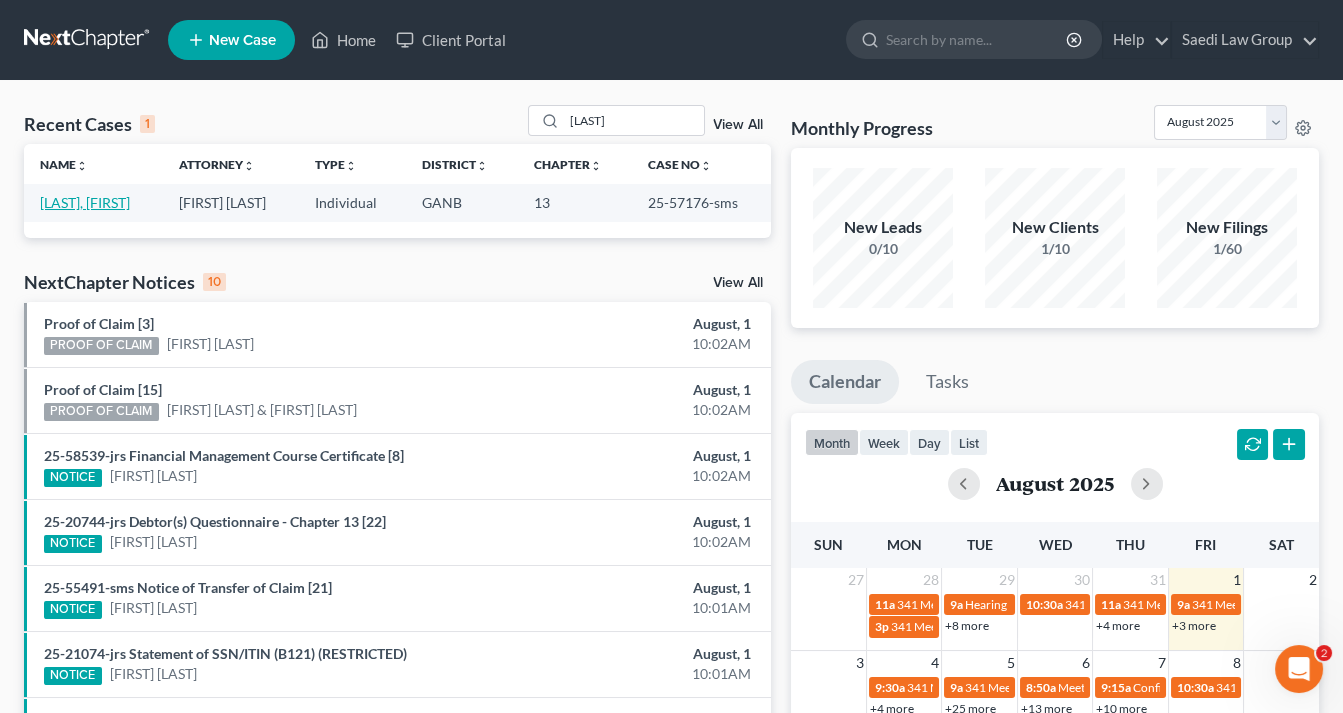 click on "[LAST], [FIRST]" at bounding box center [85, 202] 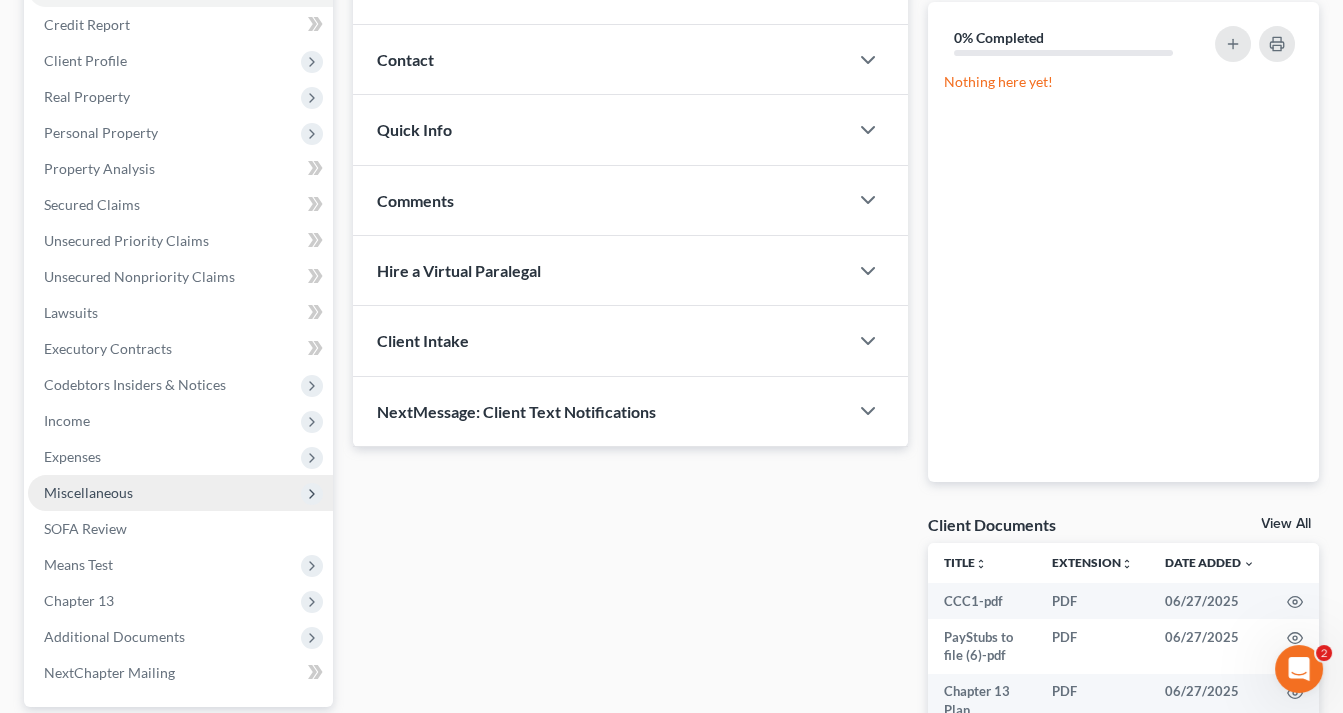 scroll, scrollTop: 320, scrollLeft: 0, axis: vertical 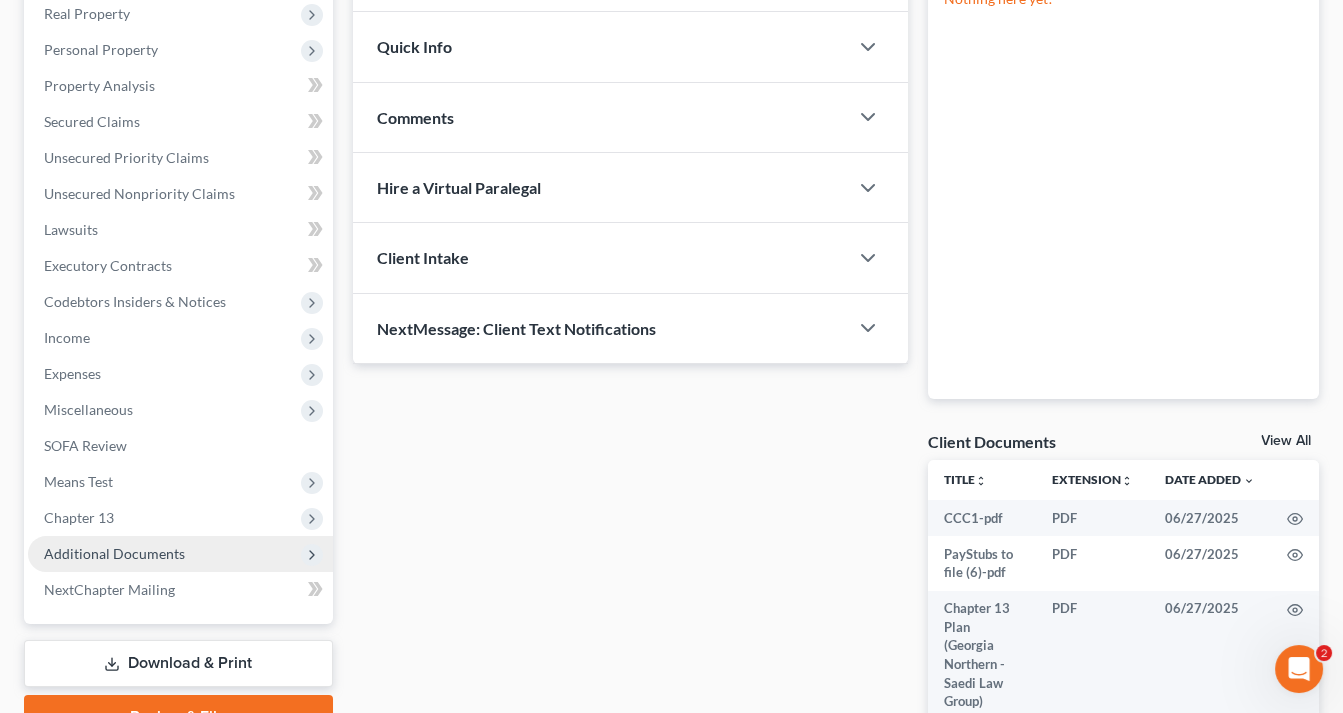 click on "Additional Documents" at bounding box center [114, 553] 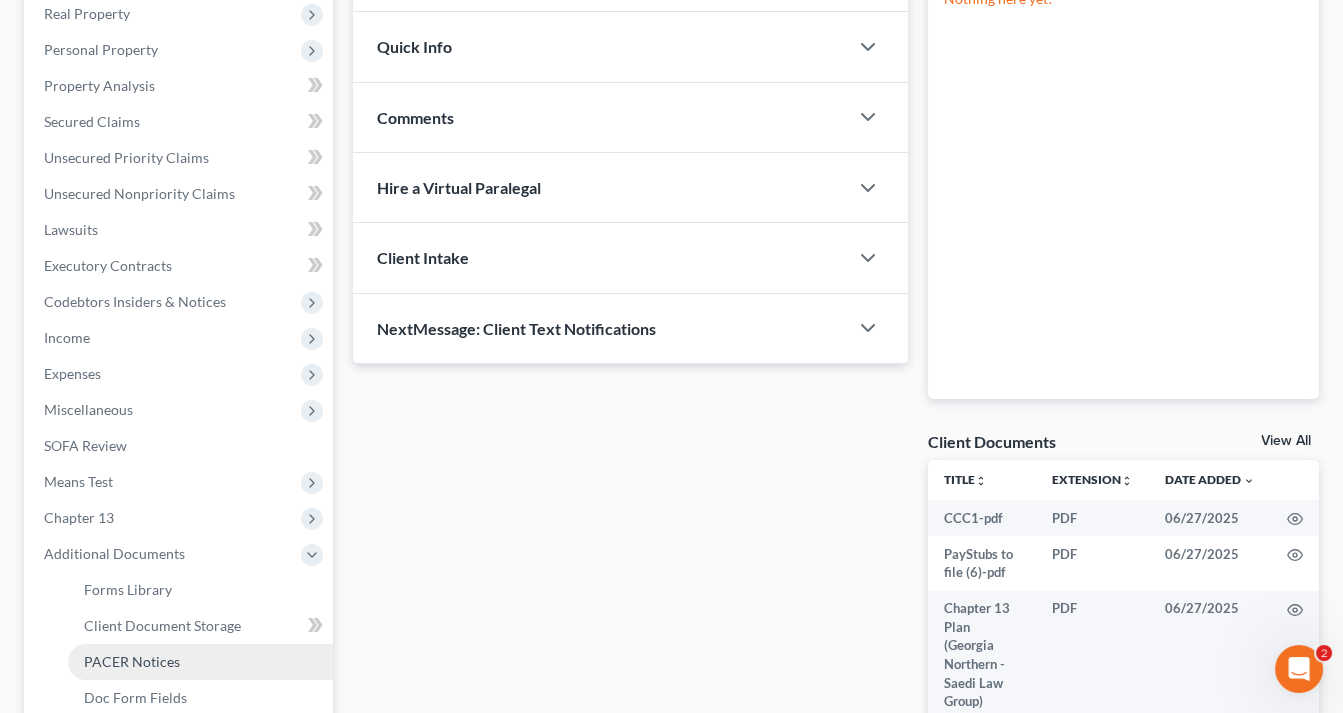 click on "PACER Notices" at bounding box center (132, 661) 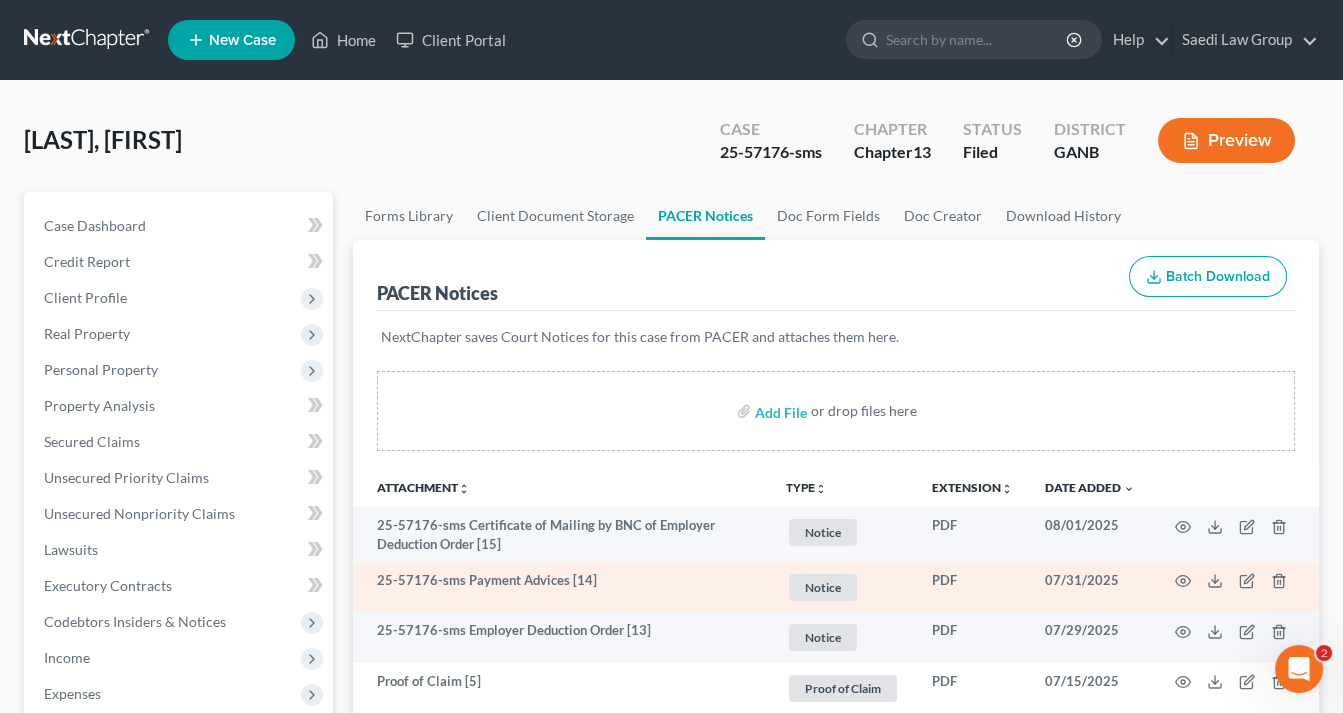 scroll, scrollTop: 240, scrollLeft: 0, axis: vertical 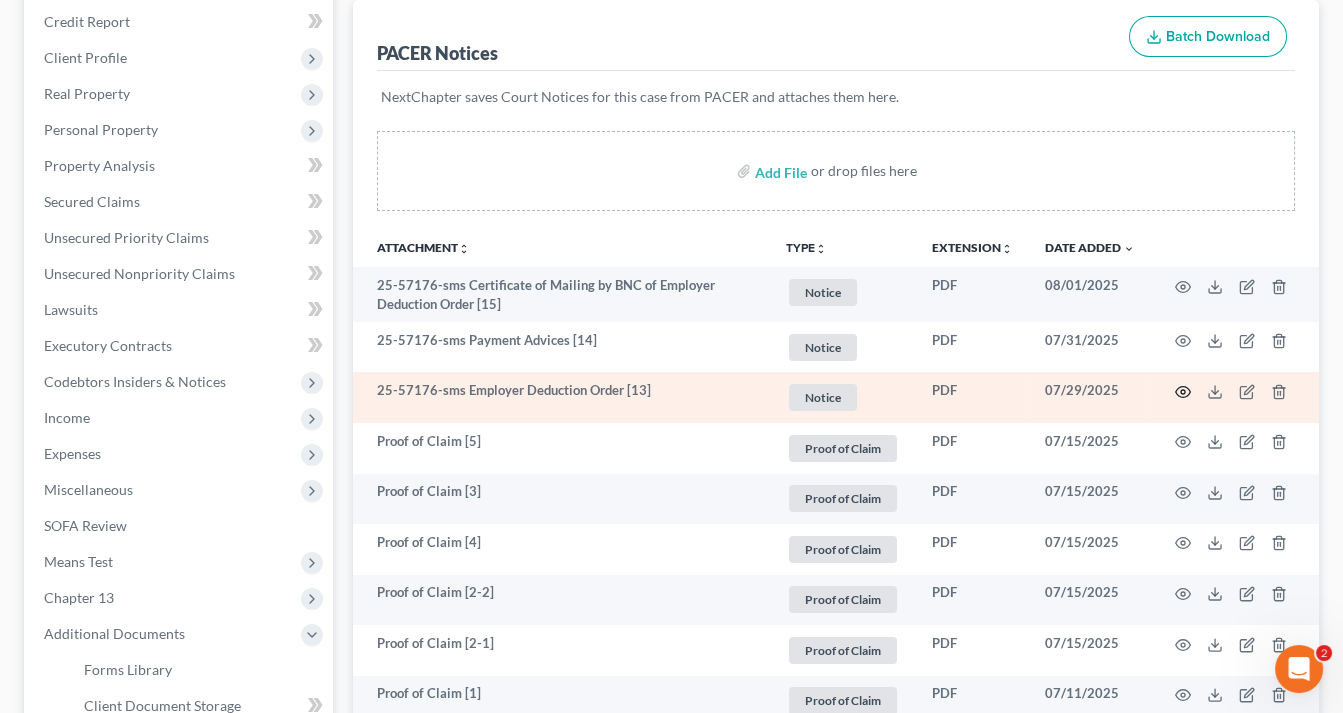 click 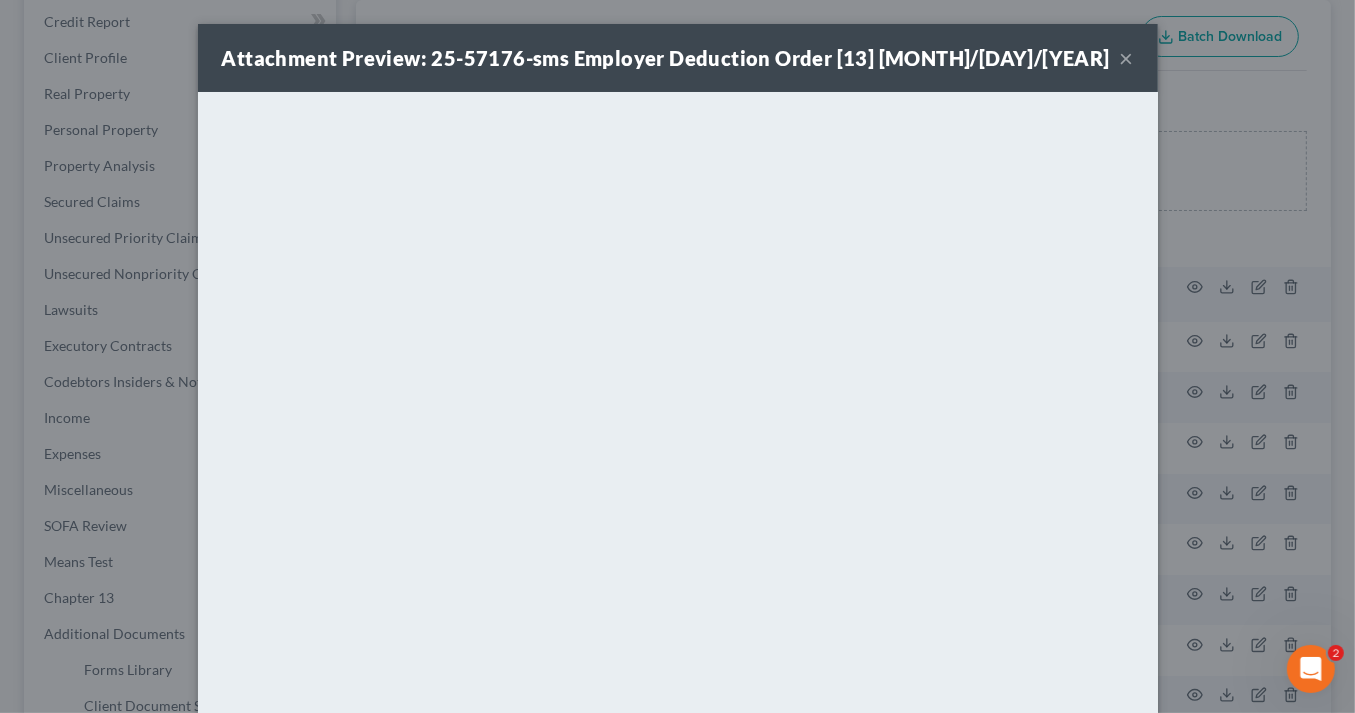 drag, startPoint x: 1121, startPoint y: 58, endPoint x: 797, endPoint y: 105, distance: 327.3912 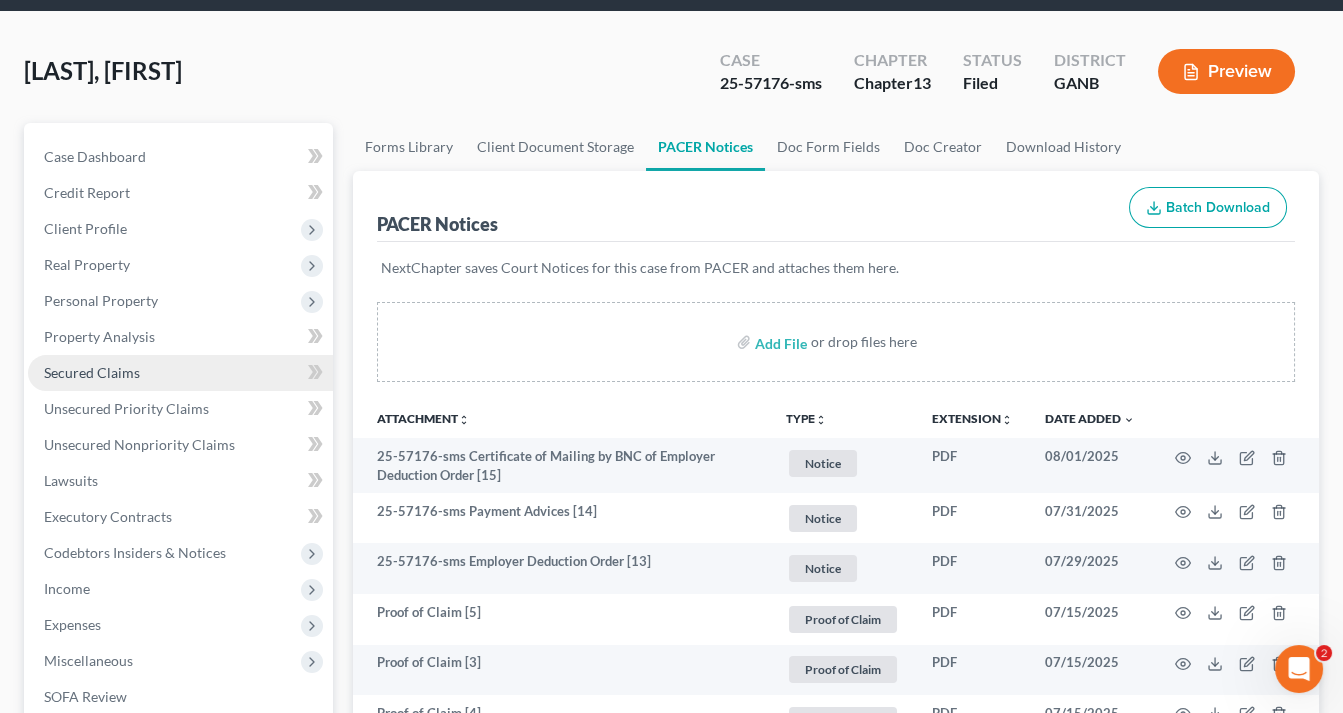 scroll, scrollTop: 0, scrollLeft: 0, axis: both 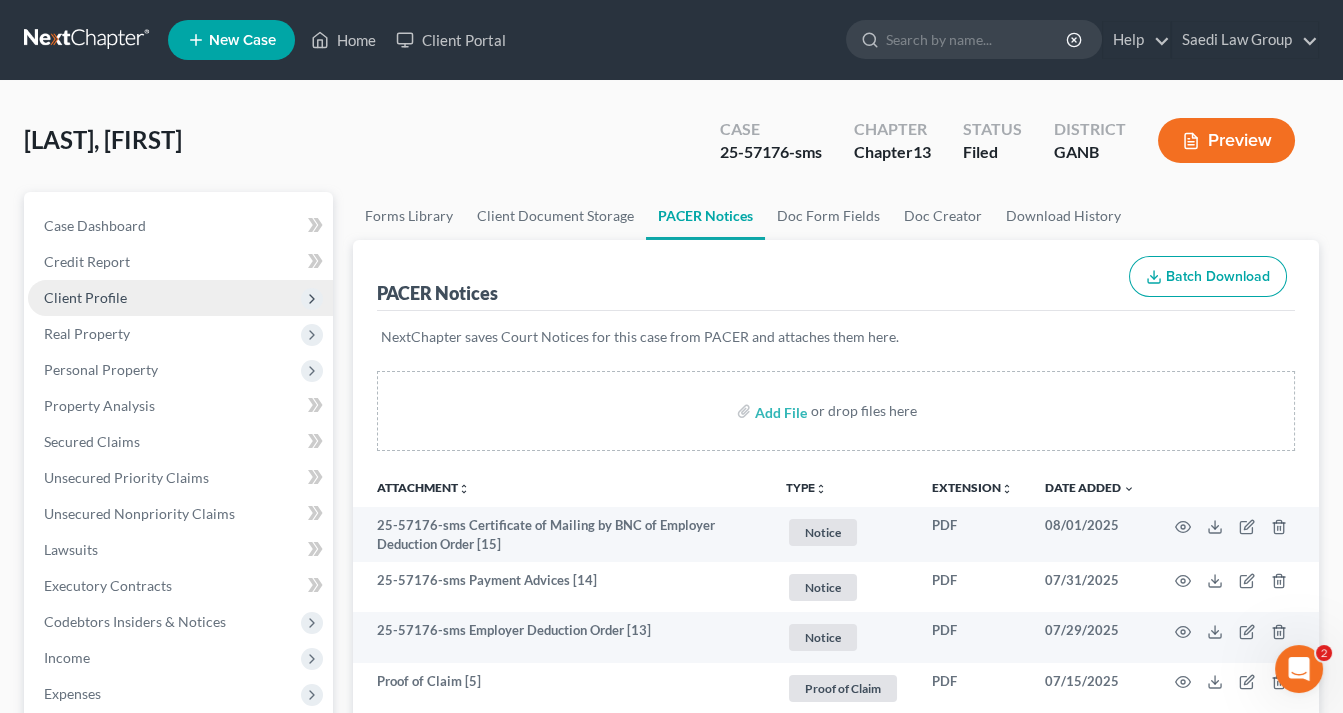 click on "Client Profile" at bounding box center [85, 297] 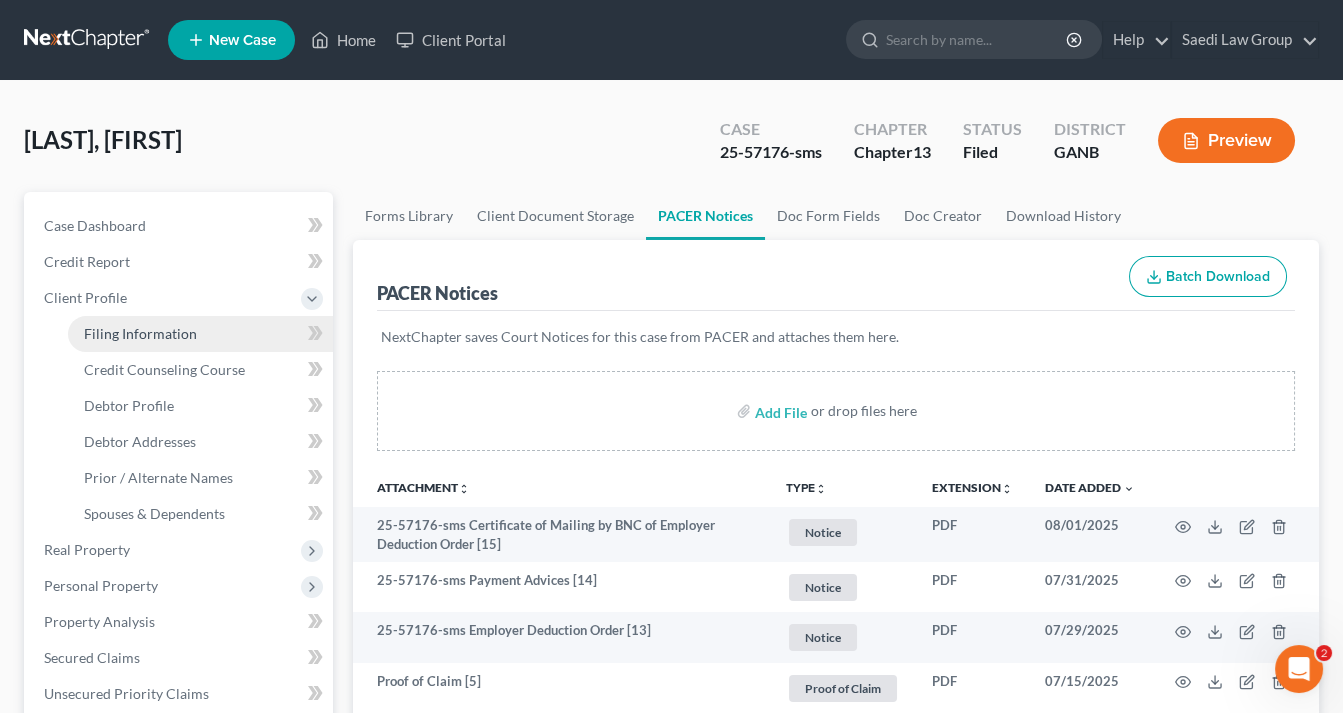 click on "Filing Information" at bounding box center (140, 333) 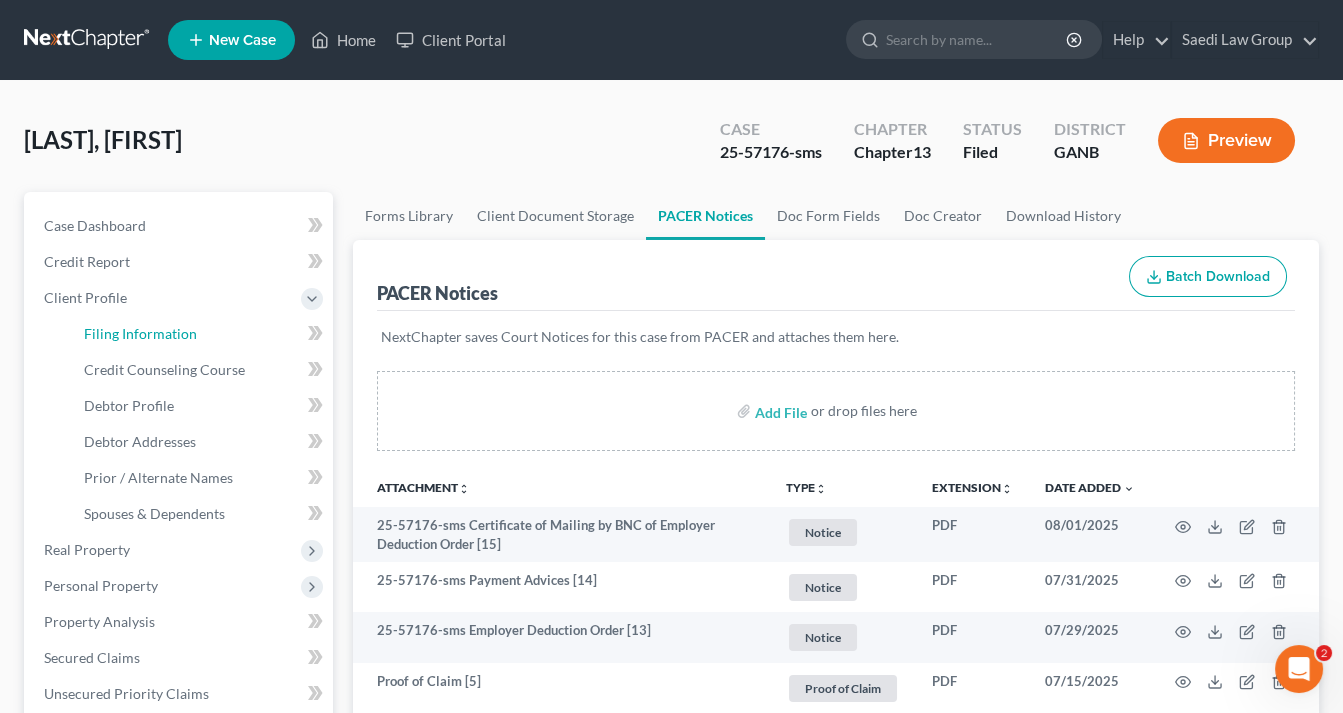 select on "1" 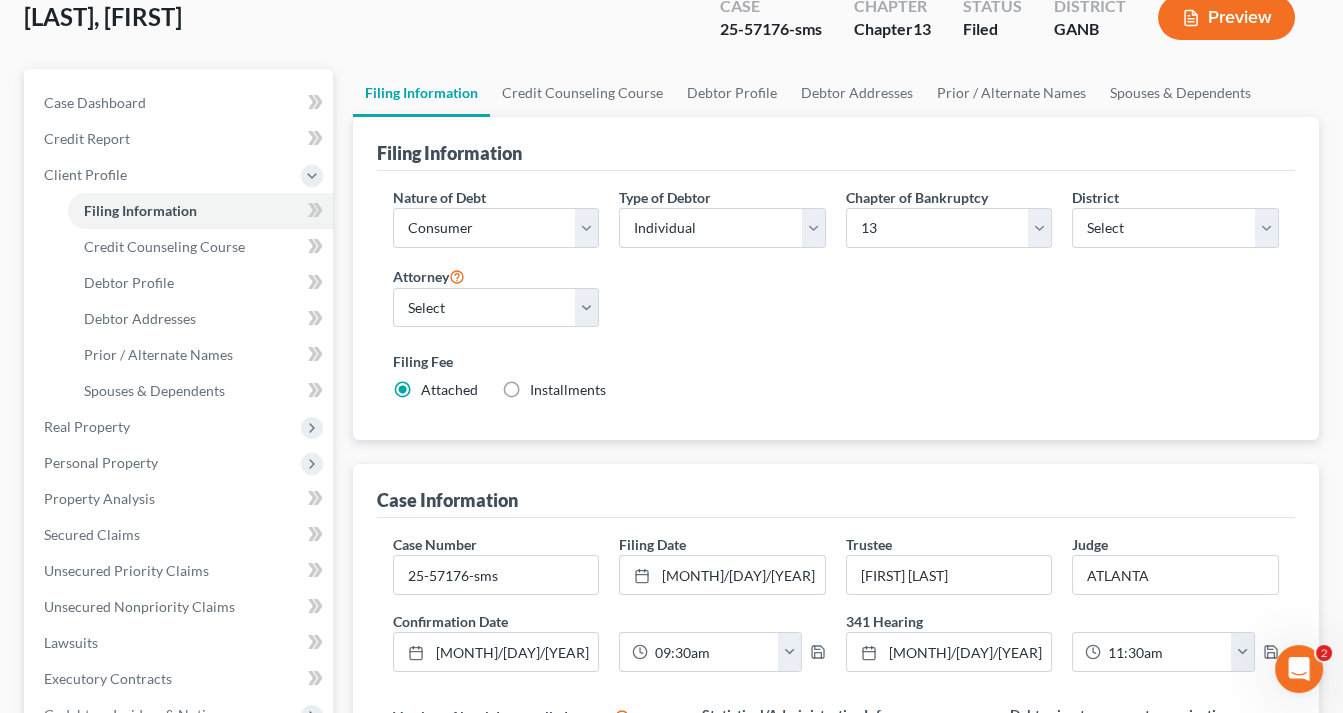 scroll, scrollTop: 240, scrollLeft: 0, axis: vertical 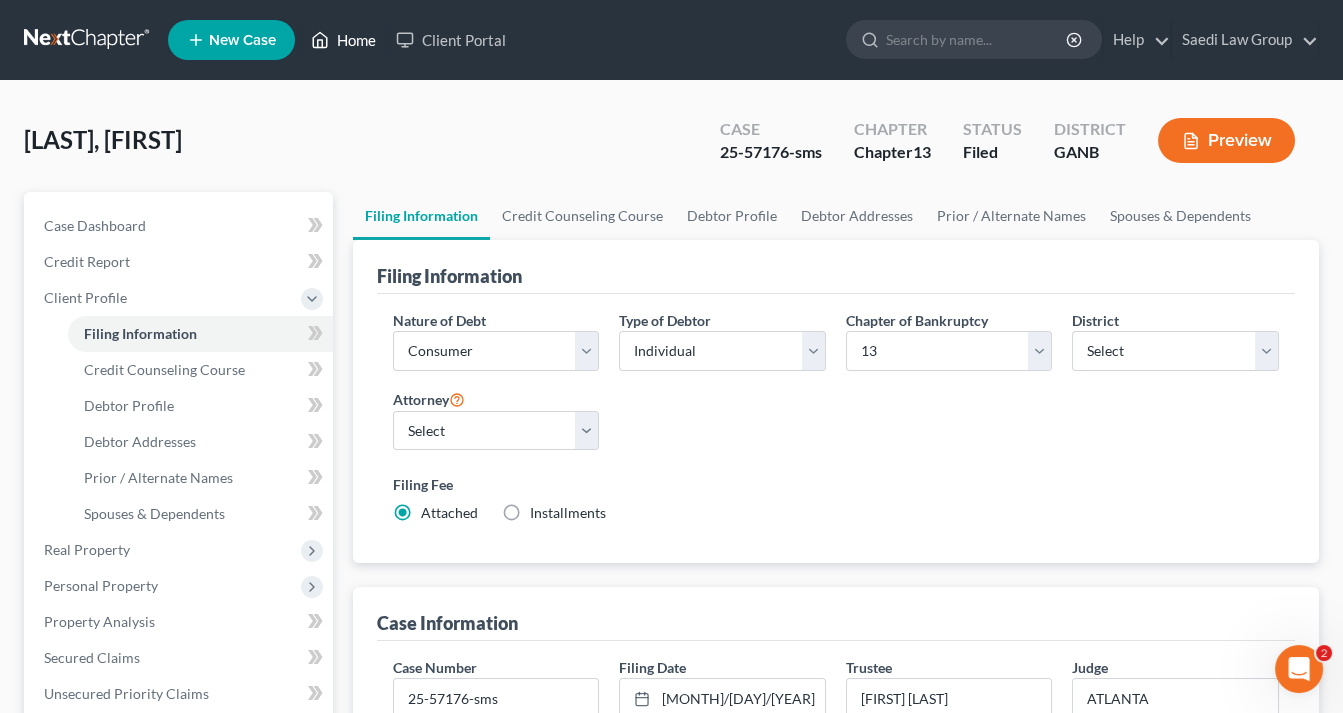 click on "Home" at bounding box center [343, 40] 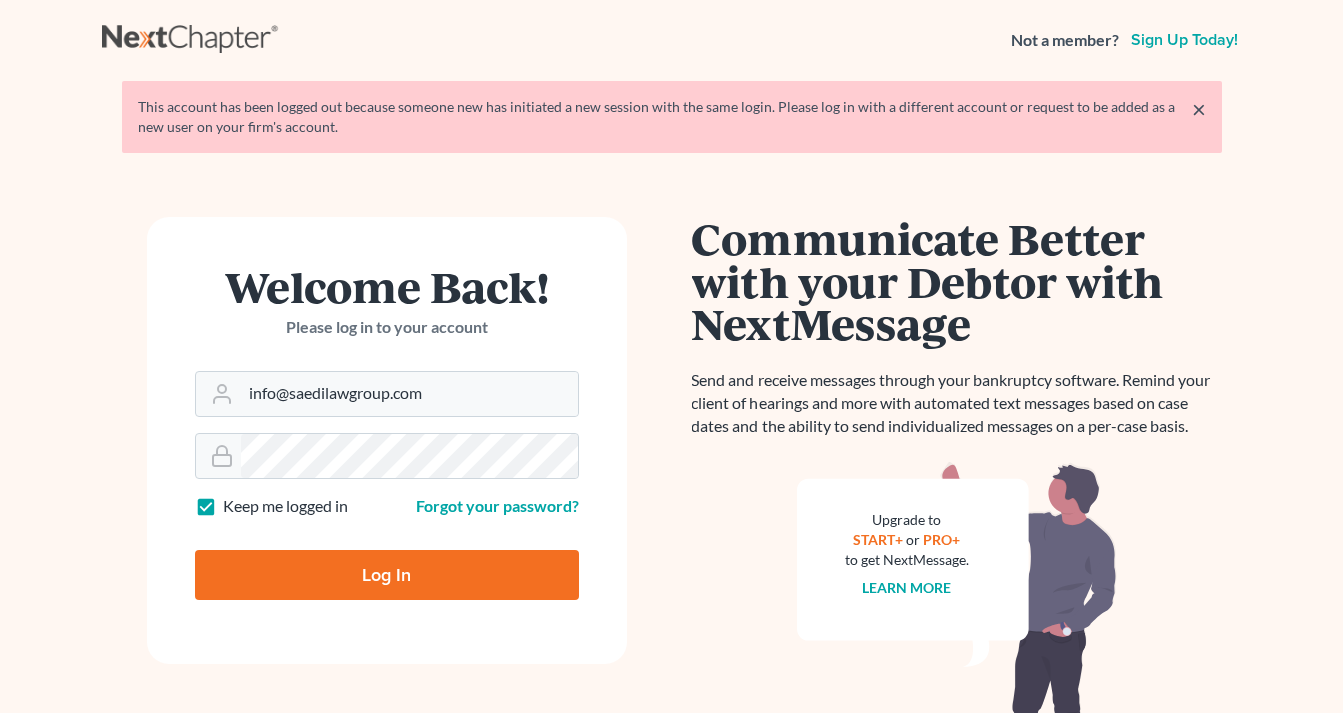 scroll, scrollTop: 0, scrollLeft: 0, axis: both 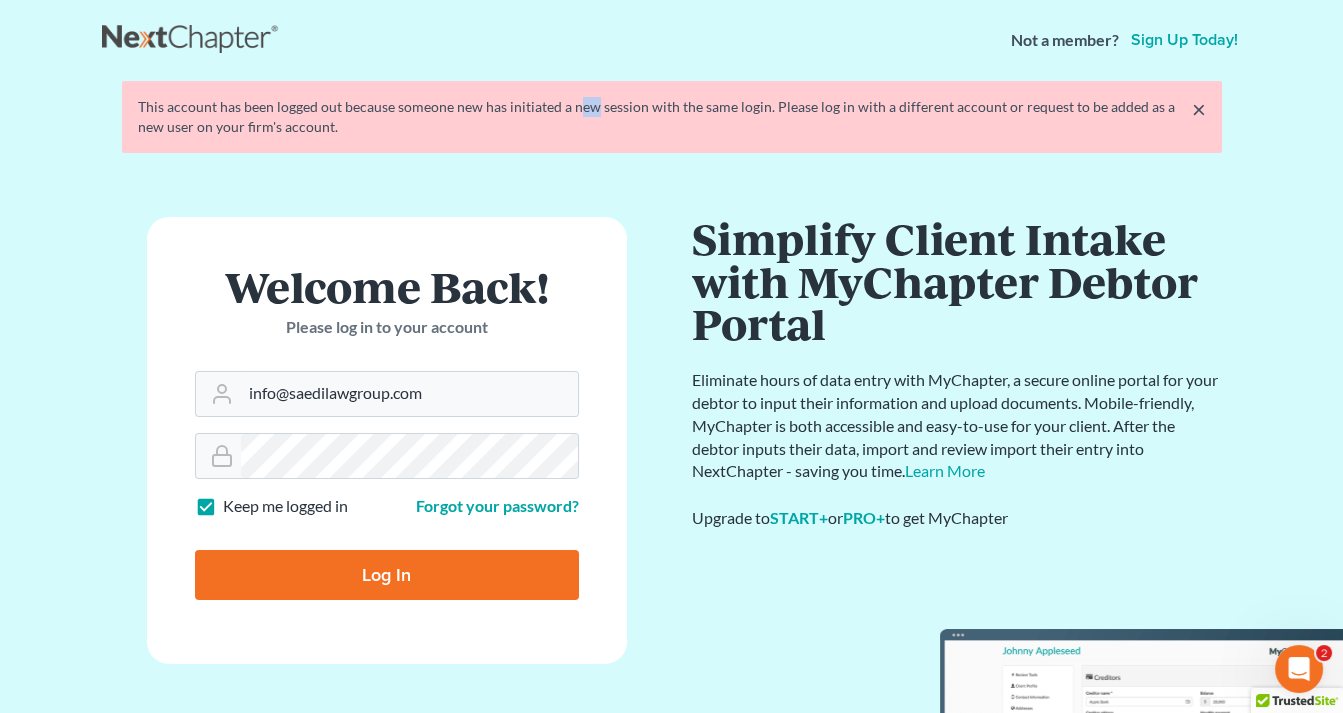 drag, startPoint x: 474, startPoint y: 565, endPoint x: 480, endPoint y: 546, distance: 19.924858 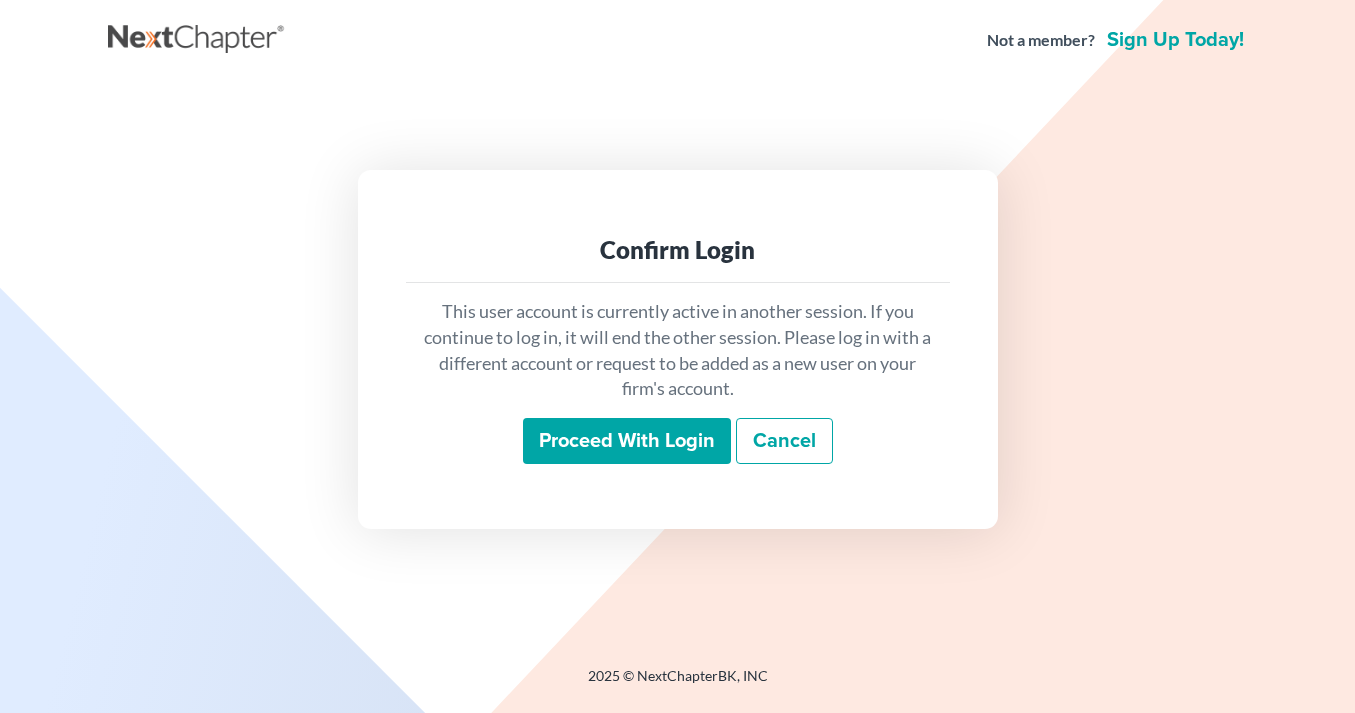 scroll, scrollTop: 0, scrollLeft: 0, axis: both 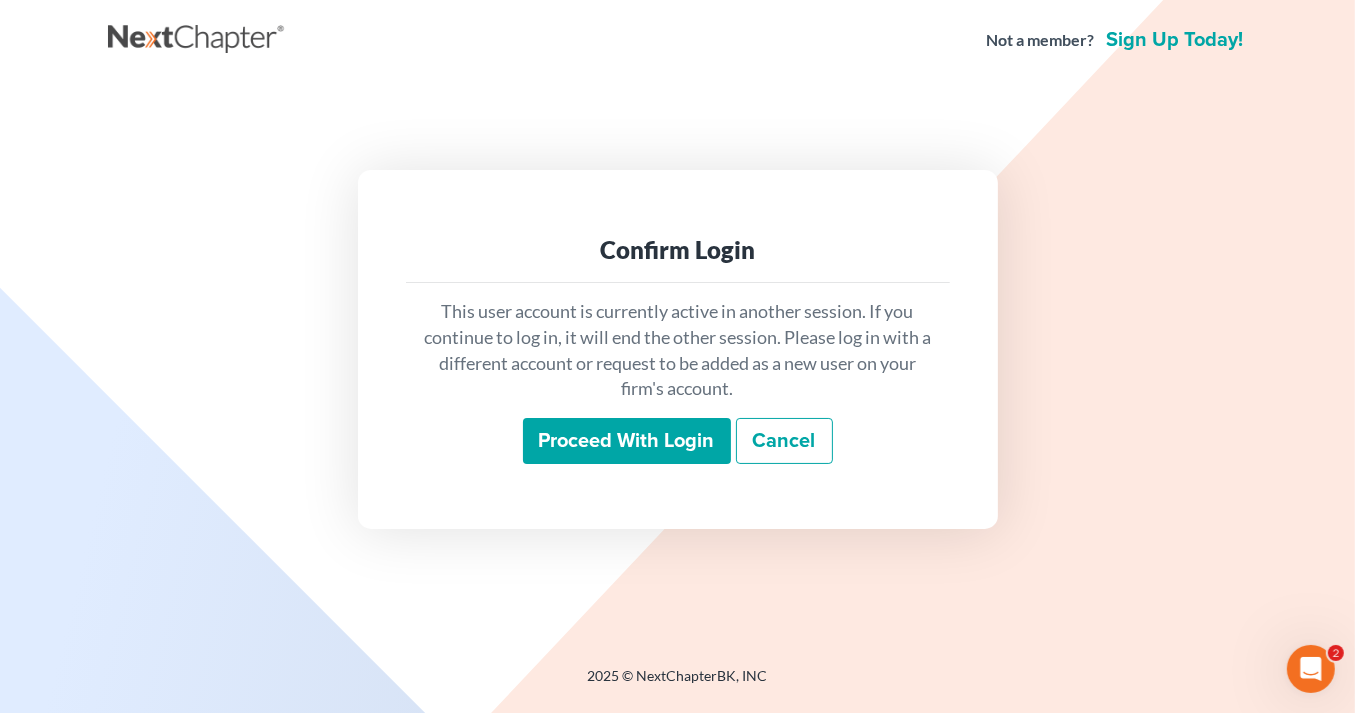 click on "Proceed with login" at bounding box center [627, 441] 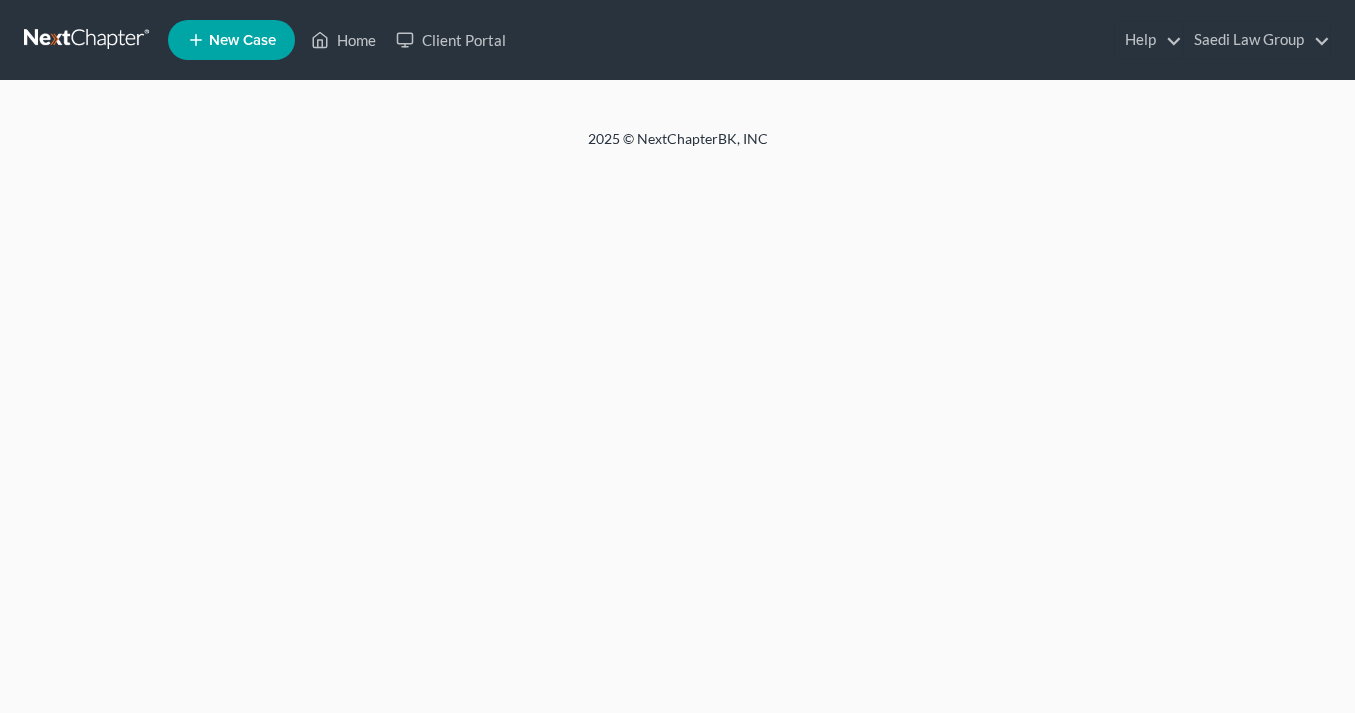 scroll, scrollTop: 0, scrollLeft: 0, axis: both 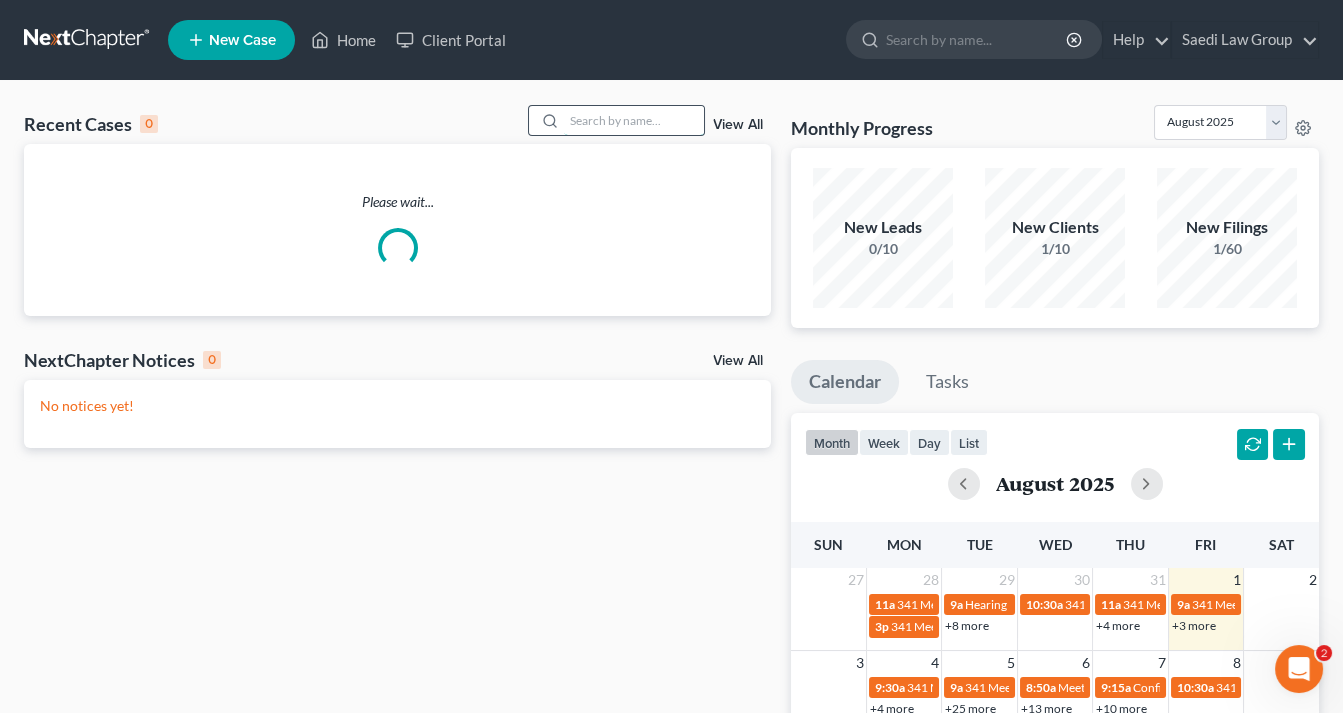 drag, startPoint x: 576, startPoint y: 117, endPoint x: 590, endPoint y: 127, distance: 17.20465 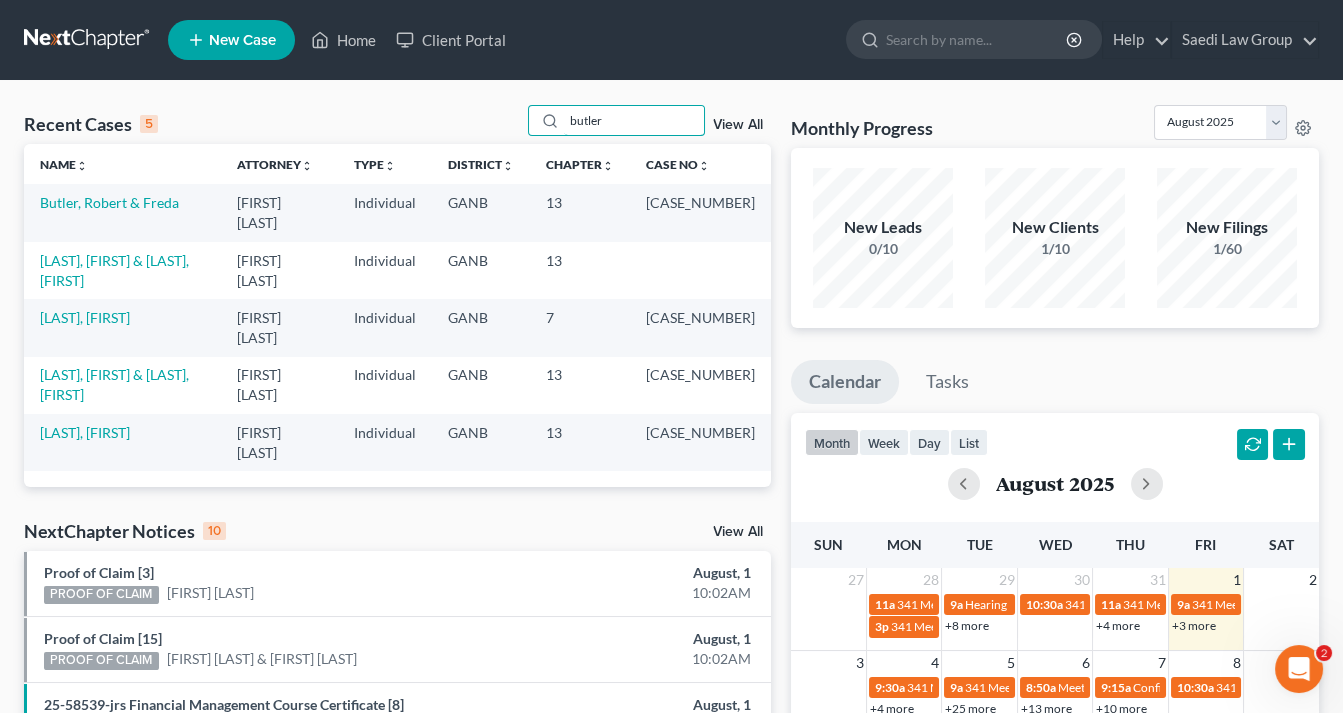 type on "butler" 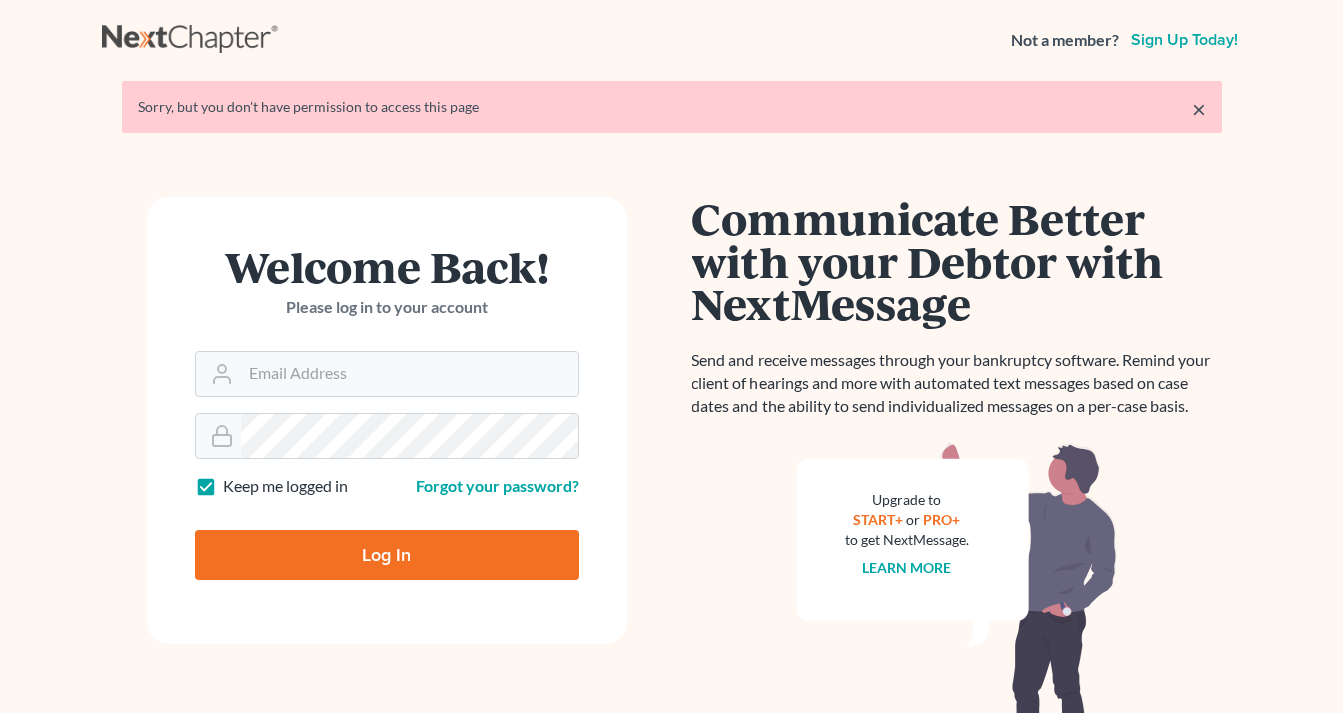 scroll, scrollTop: 0, scrollLeft: 0, axis: both 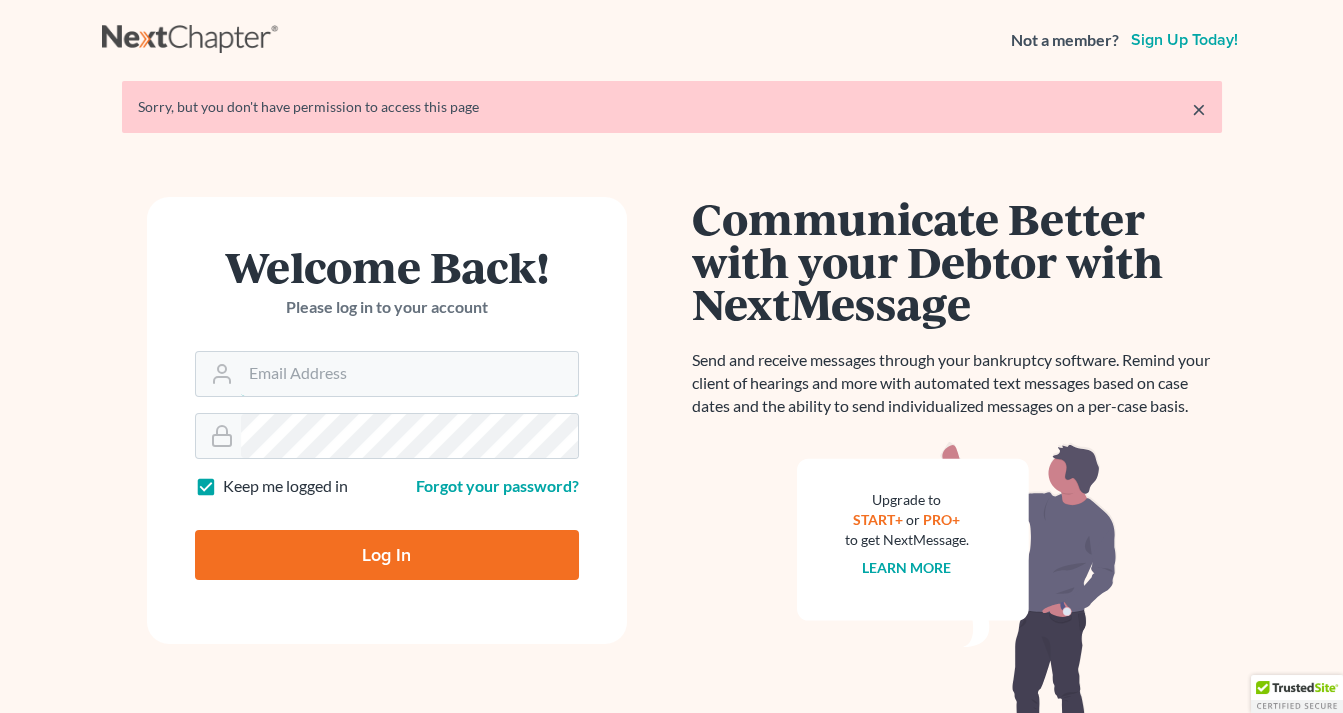 type on "info@saedilawgroup.com" 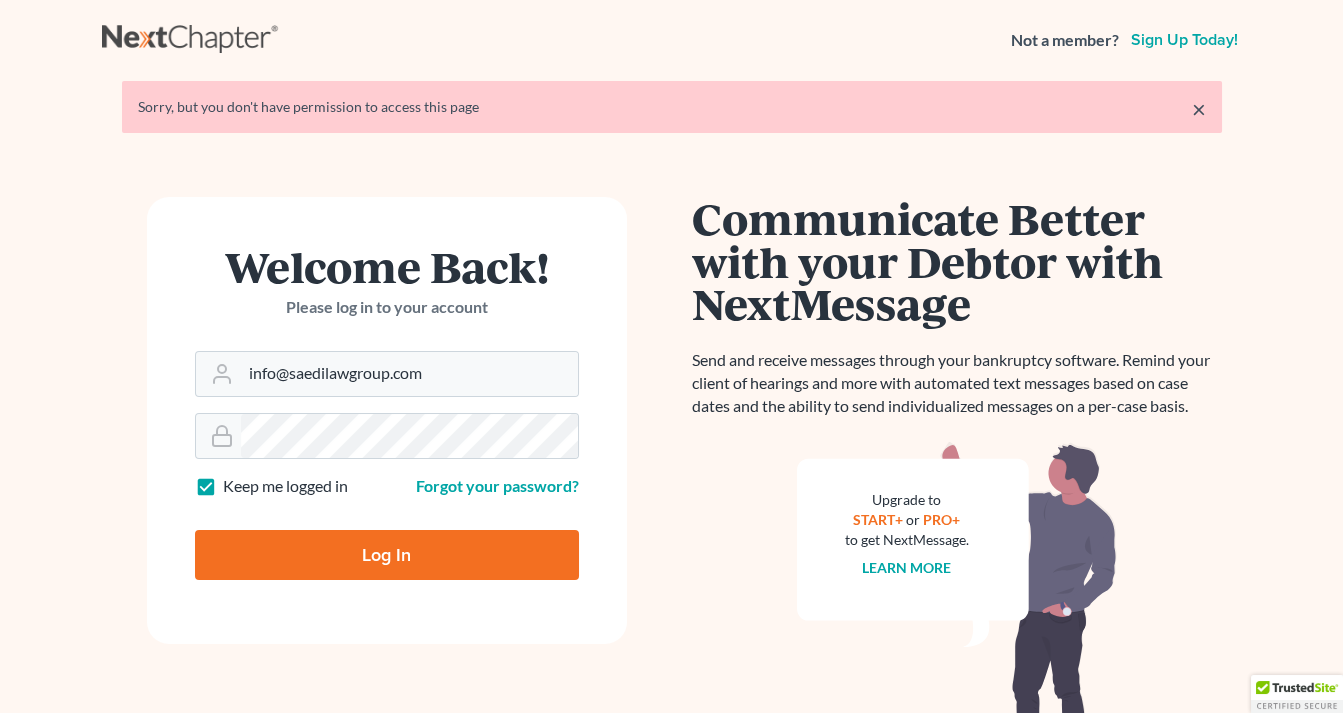 click on "Log In" at bounding box center [387, 555] 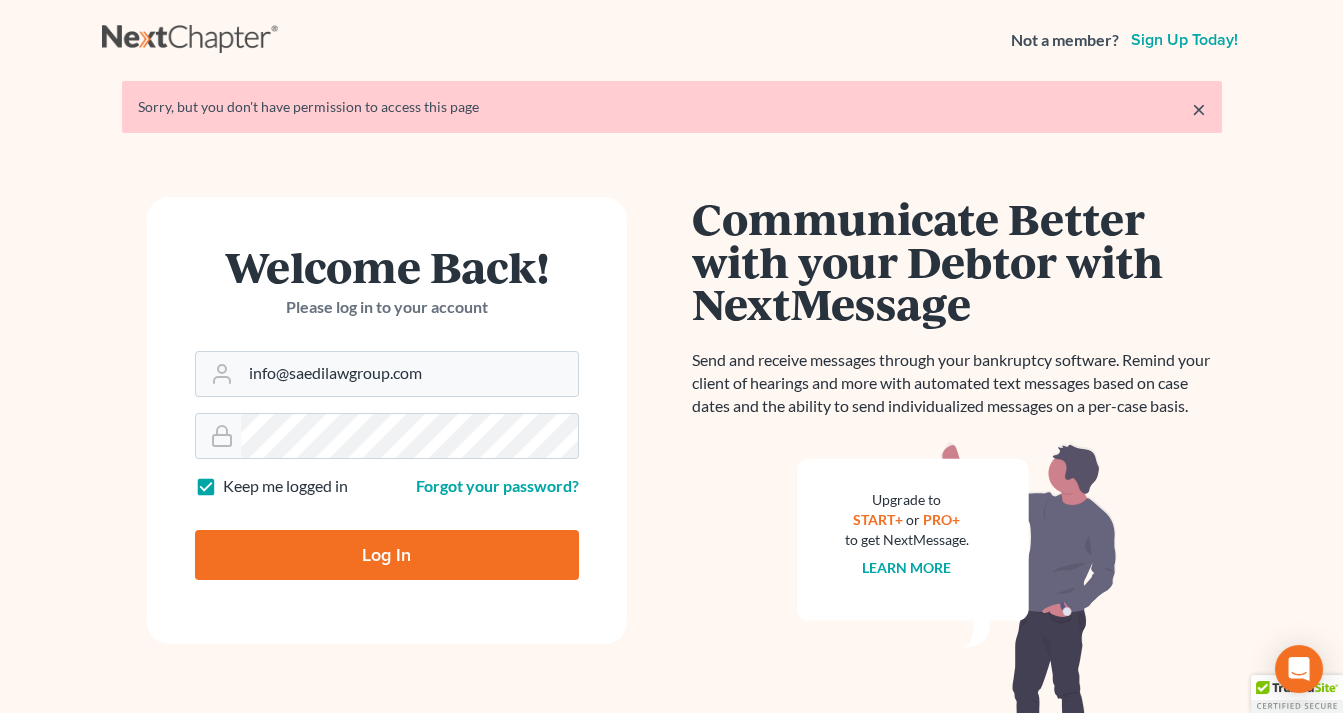 type on "Thinking..." 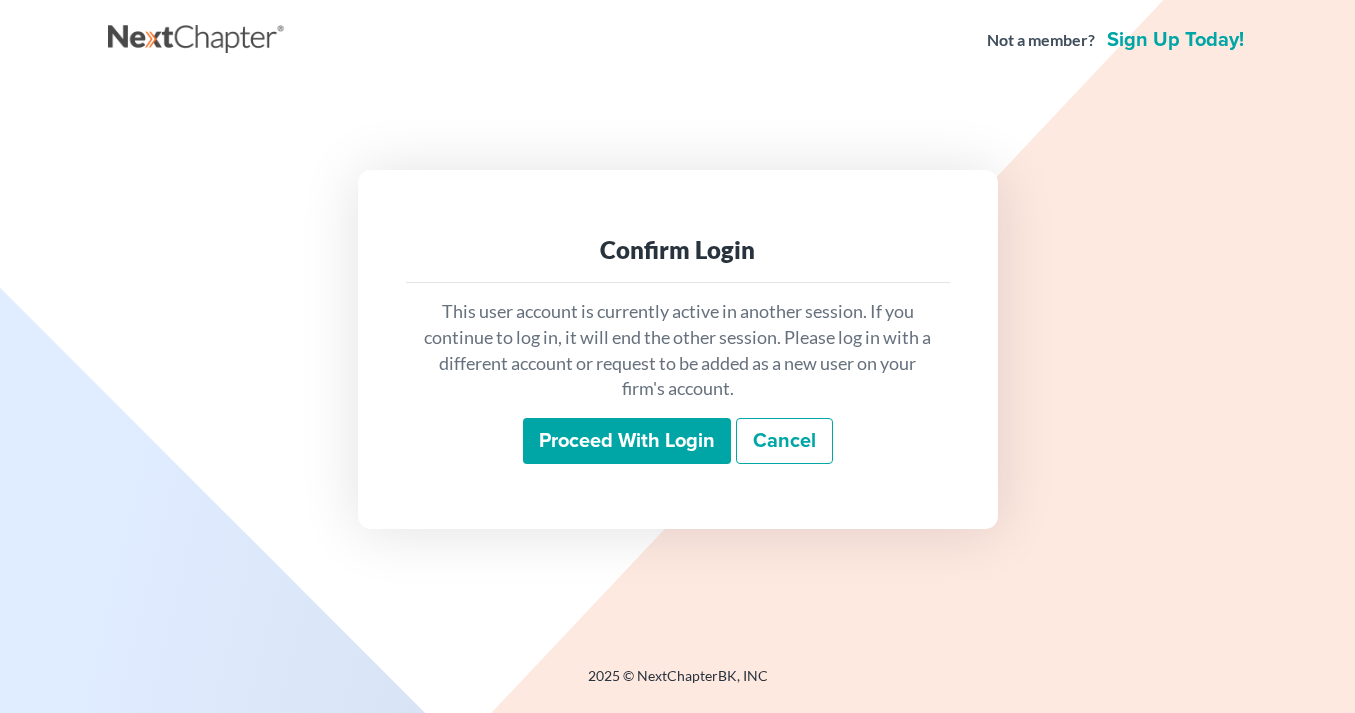 scroll, scrollTop: 0, scrollLeft: 0, axis: both 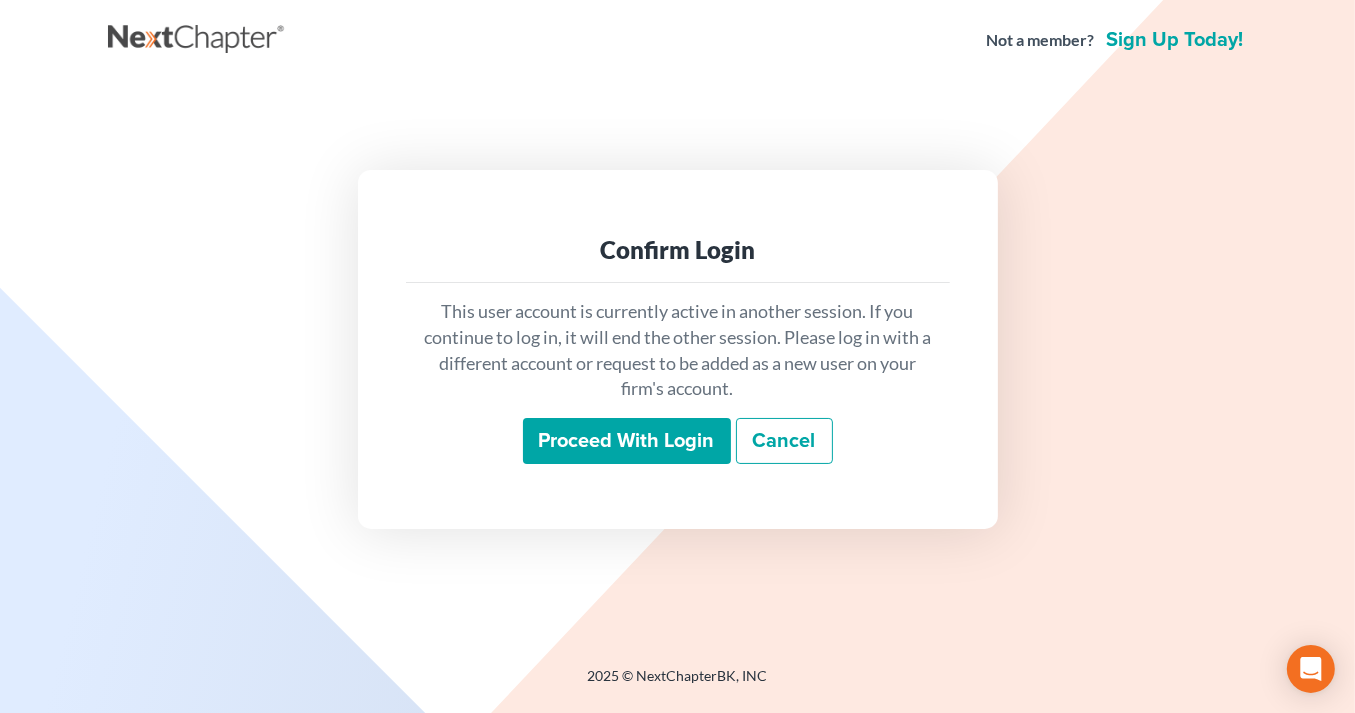 click on "This user account is currently active in another session. If you continue to log in, it will end the other session. Please log in with a different account or request to be added as a new user on your firm's account. Proceed with login Cancel" at bounding box center [678, 381] 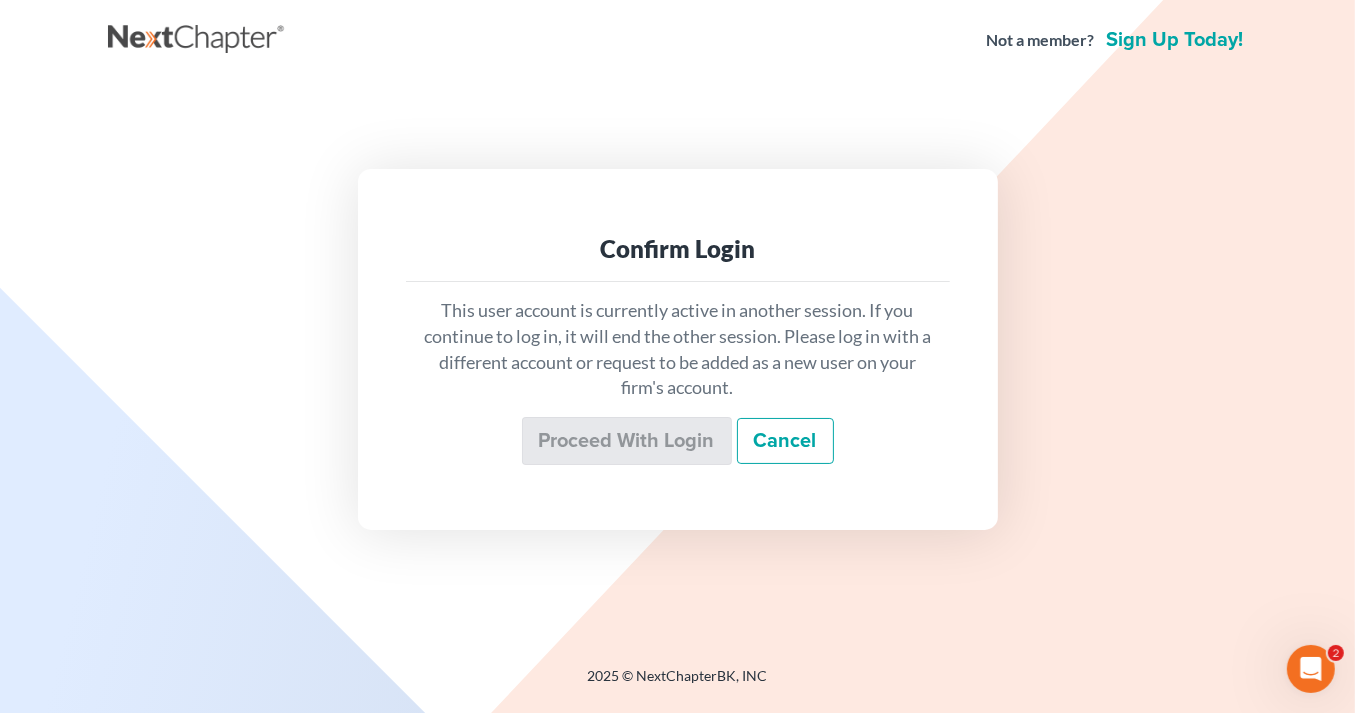 scroll, scrollTop: 0, scrollLeft: 0, axis: both 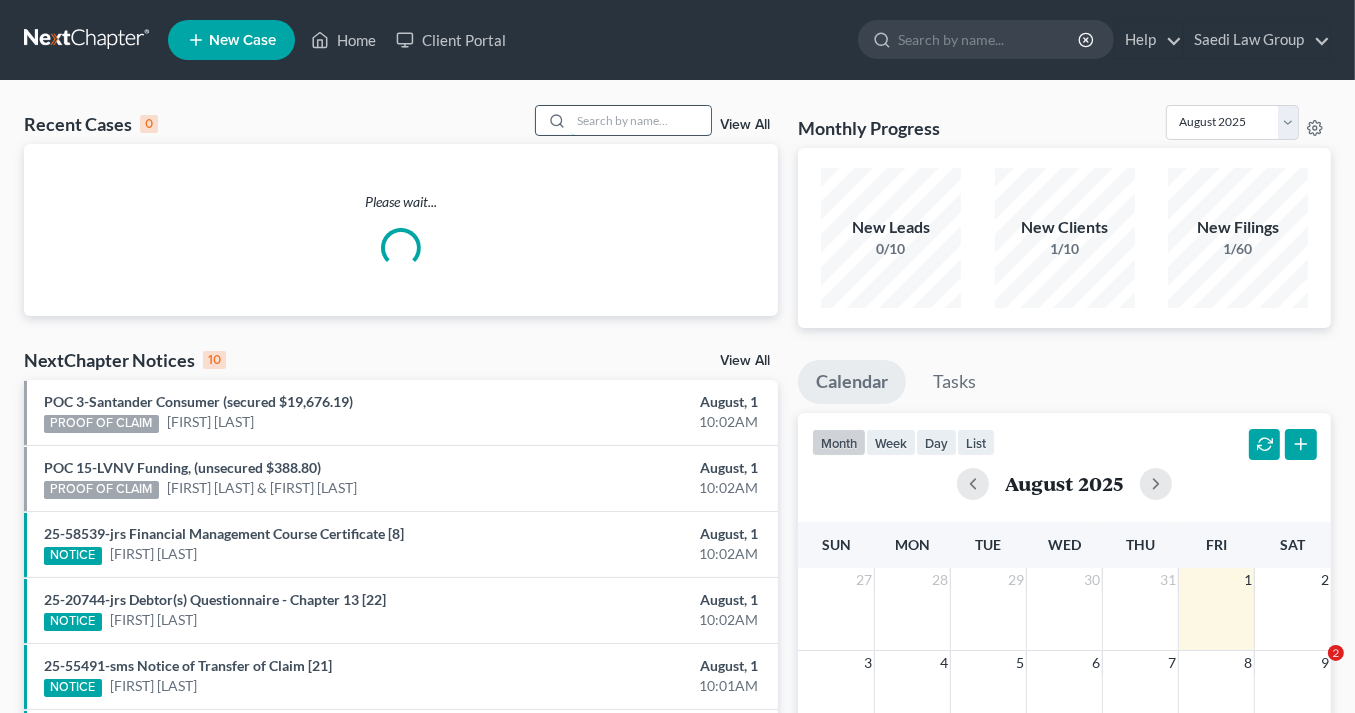 click at bounding box center [641, 120] 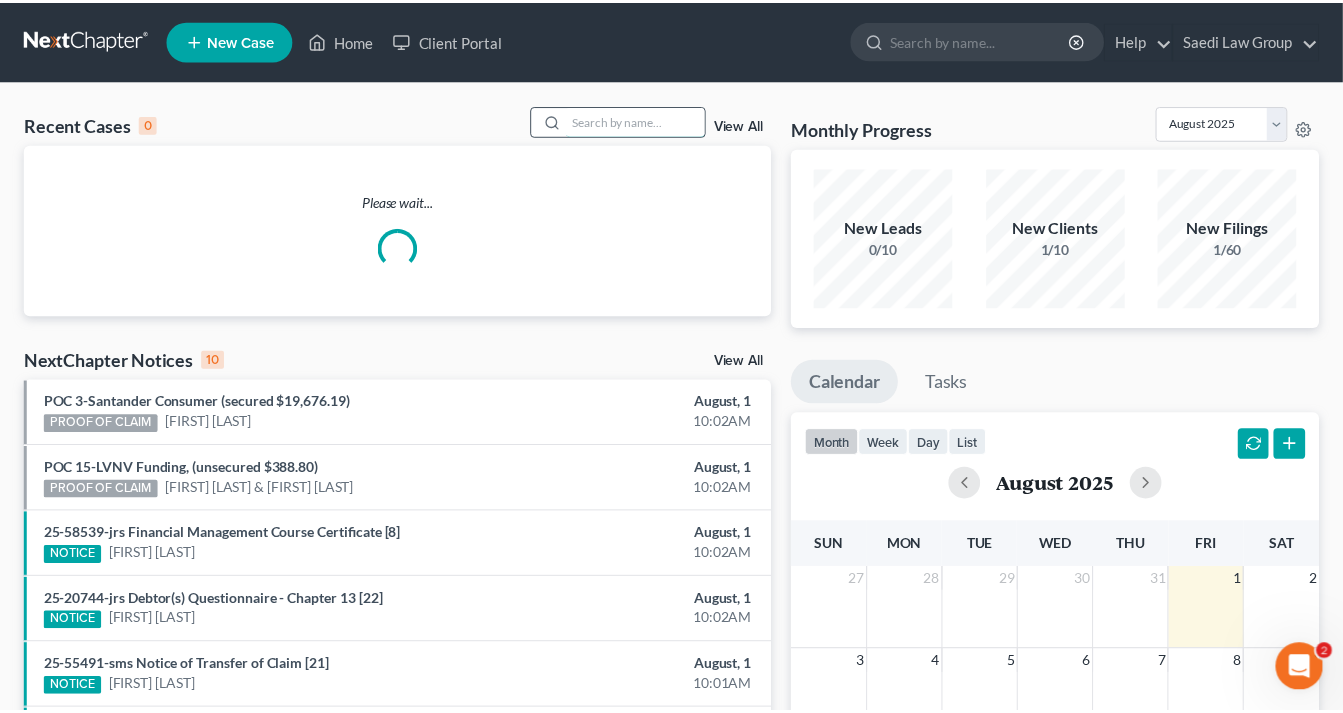 scroll, scrollTop: 0, scrollLeft: 0, axis: both 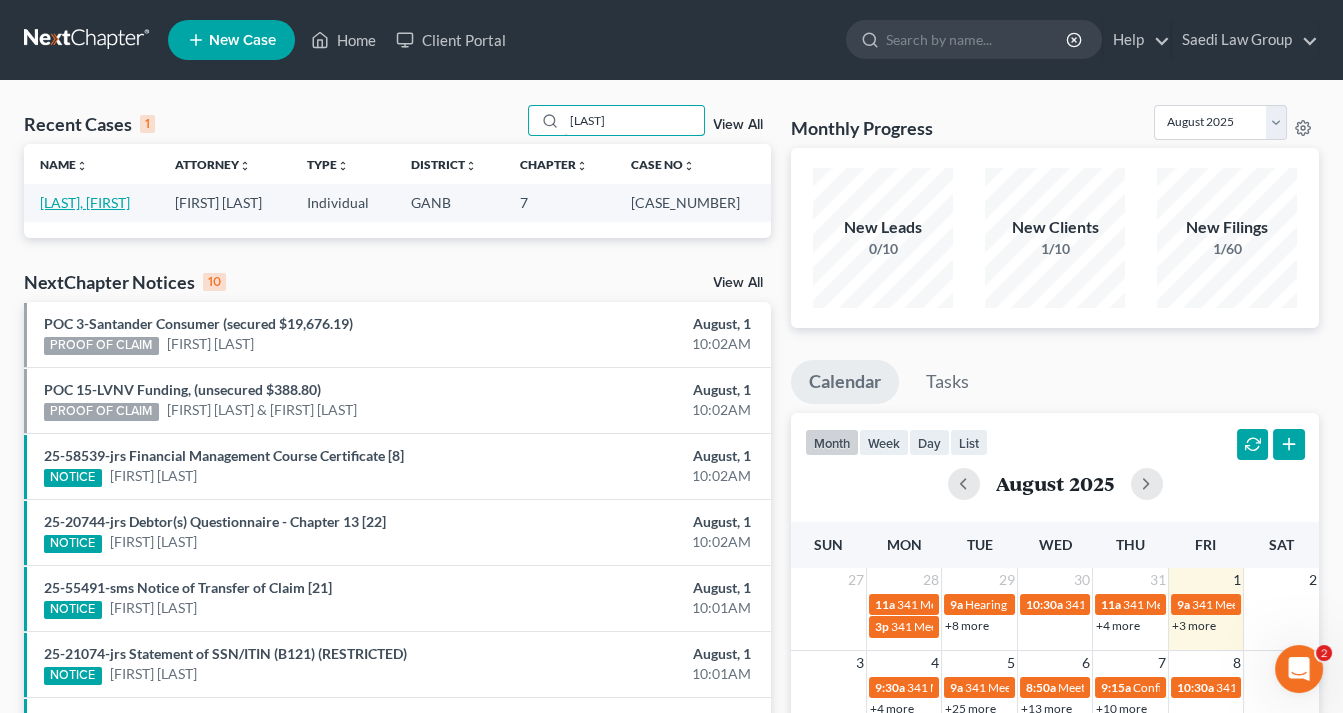 type on "[LAST]" 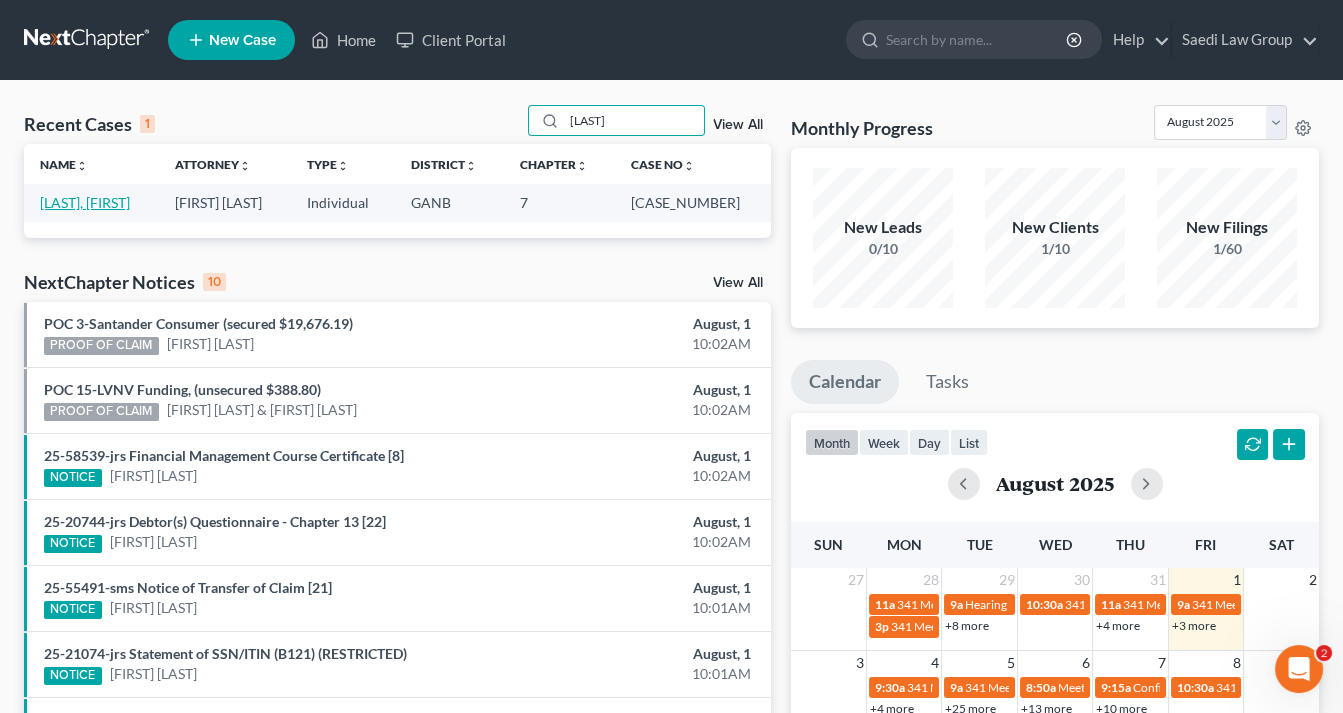 click on "[LAST], [FIRST]" at bounding box center (85, 202) 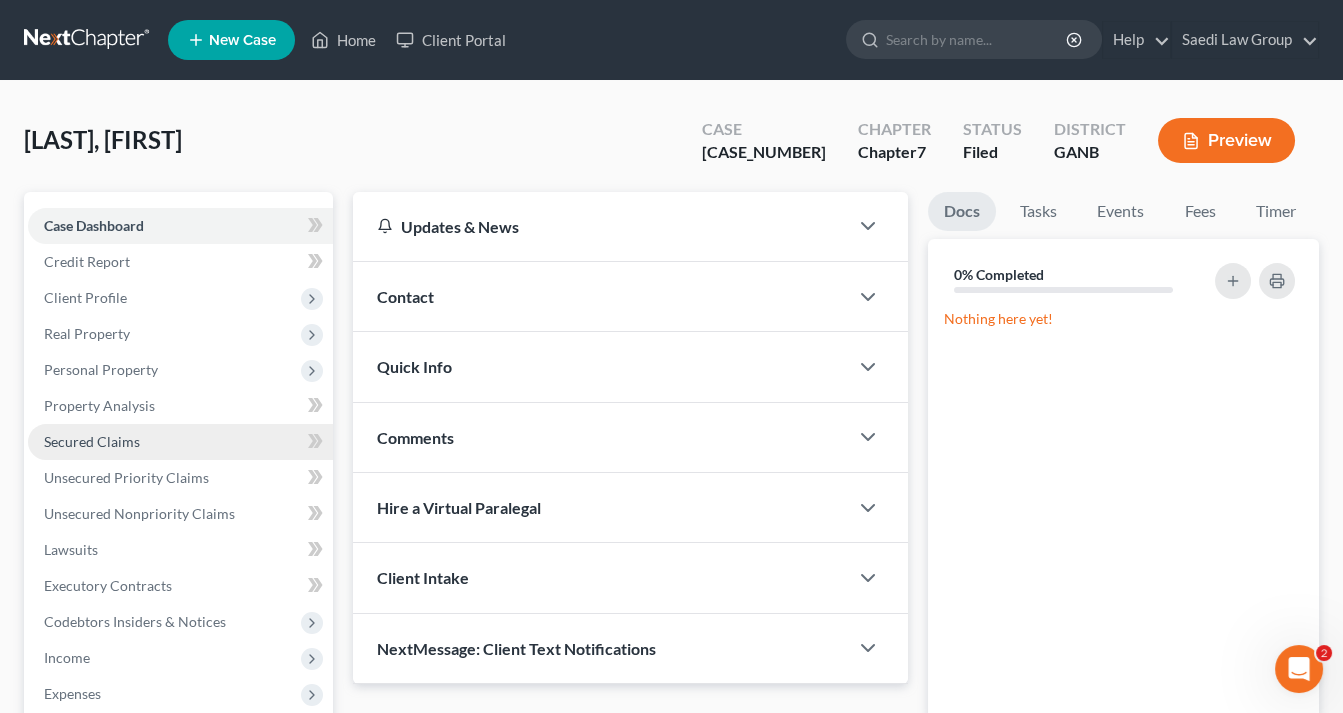 click on "Secured Claims" at bounding box center [92, 441] 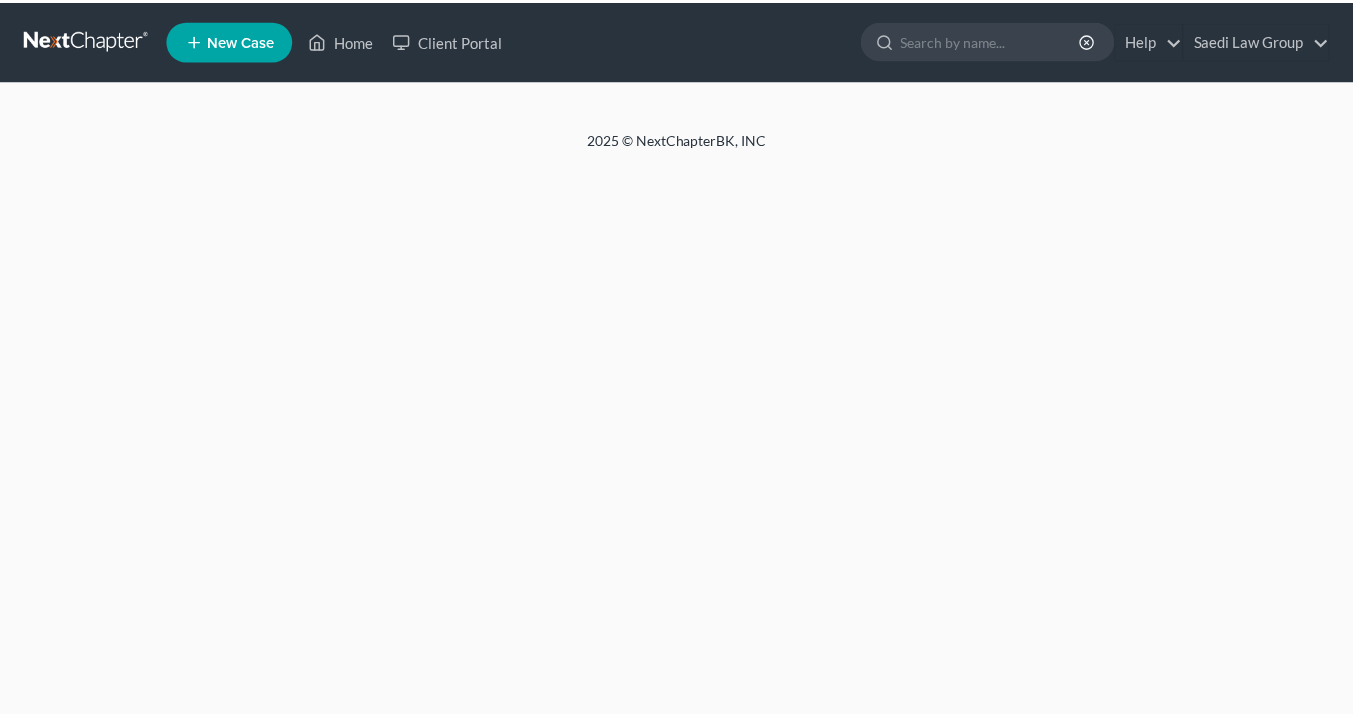 scroll, scrollTop: 0, scrollLeft: 0, axis: both 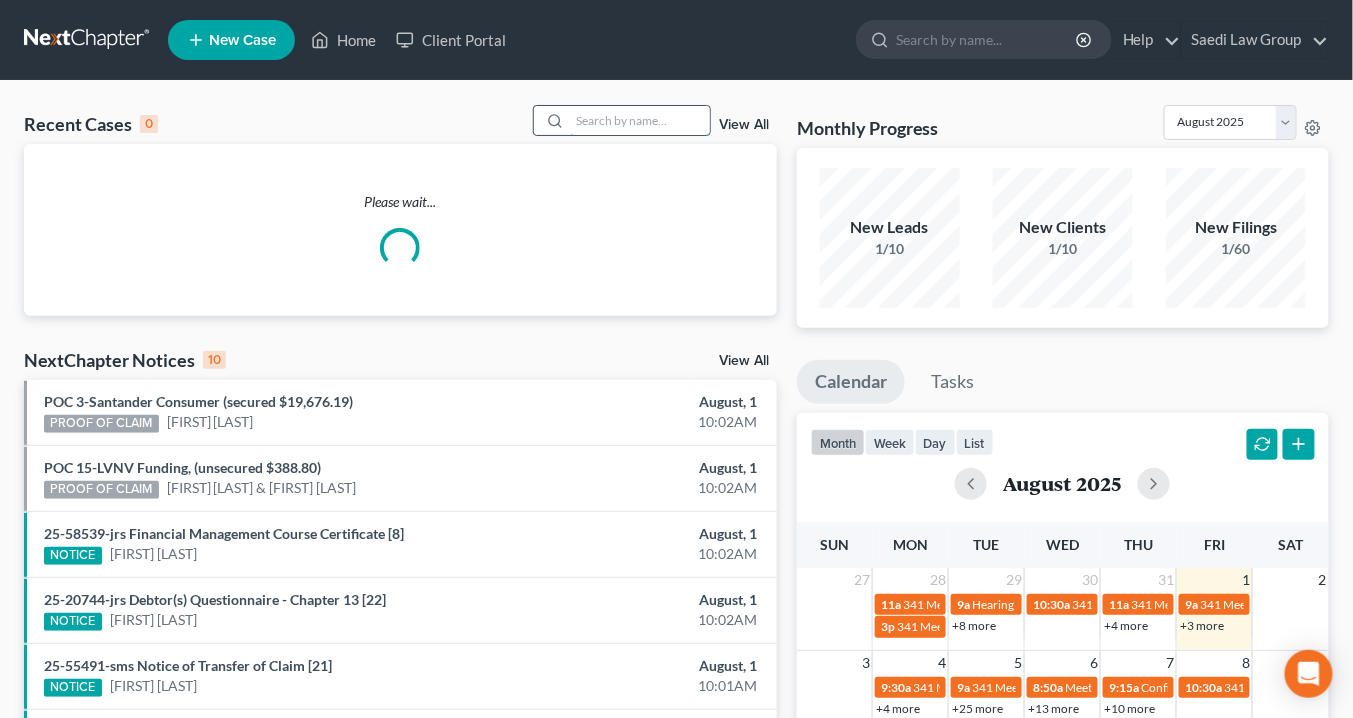 drag, startPoint x: 600, startPoint y: 119, endPoint x: 610, endPoint y: 126, distance: 12.206555 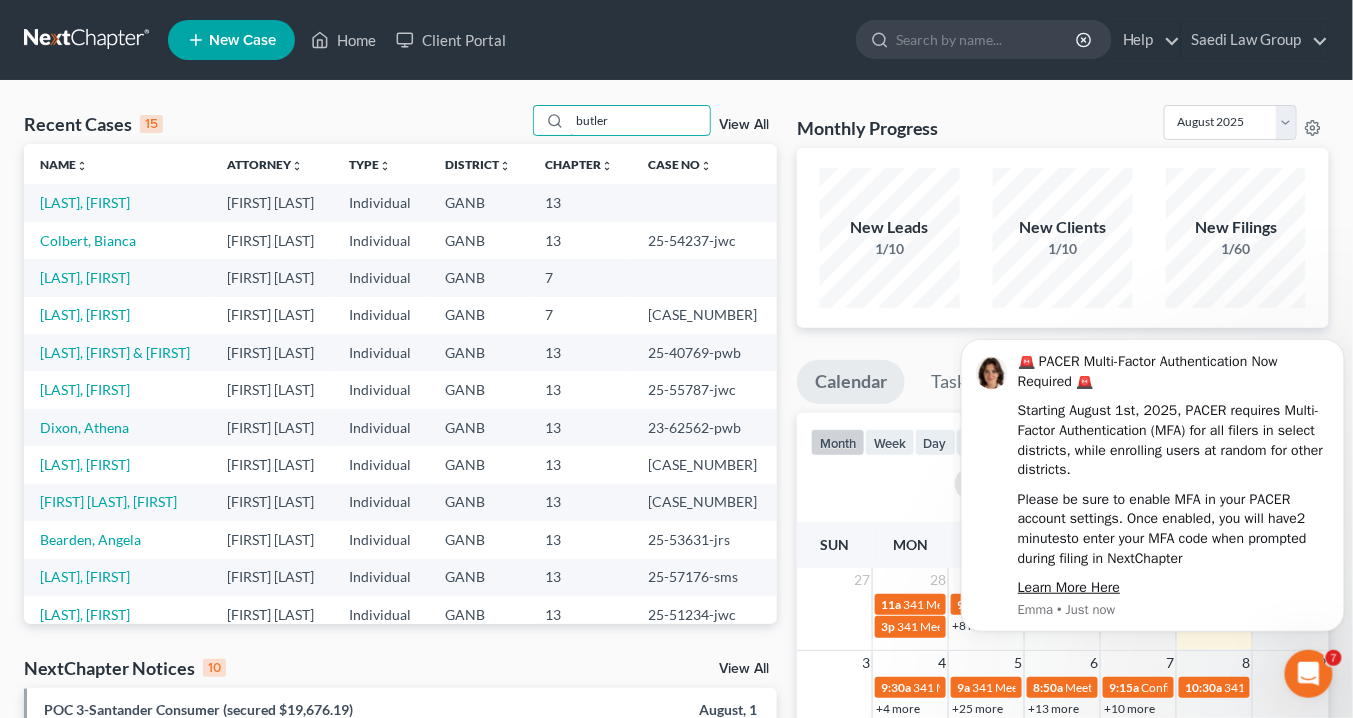 scroll, scrollTop: 0, scrollLeft: 0, axis: both 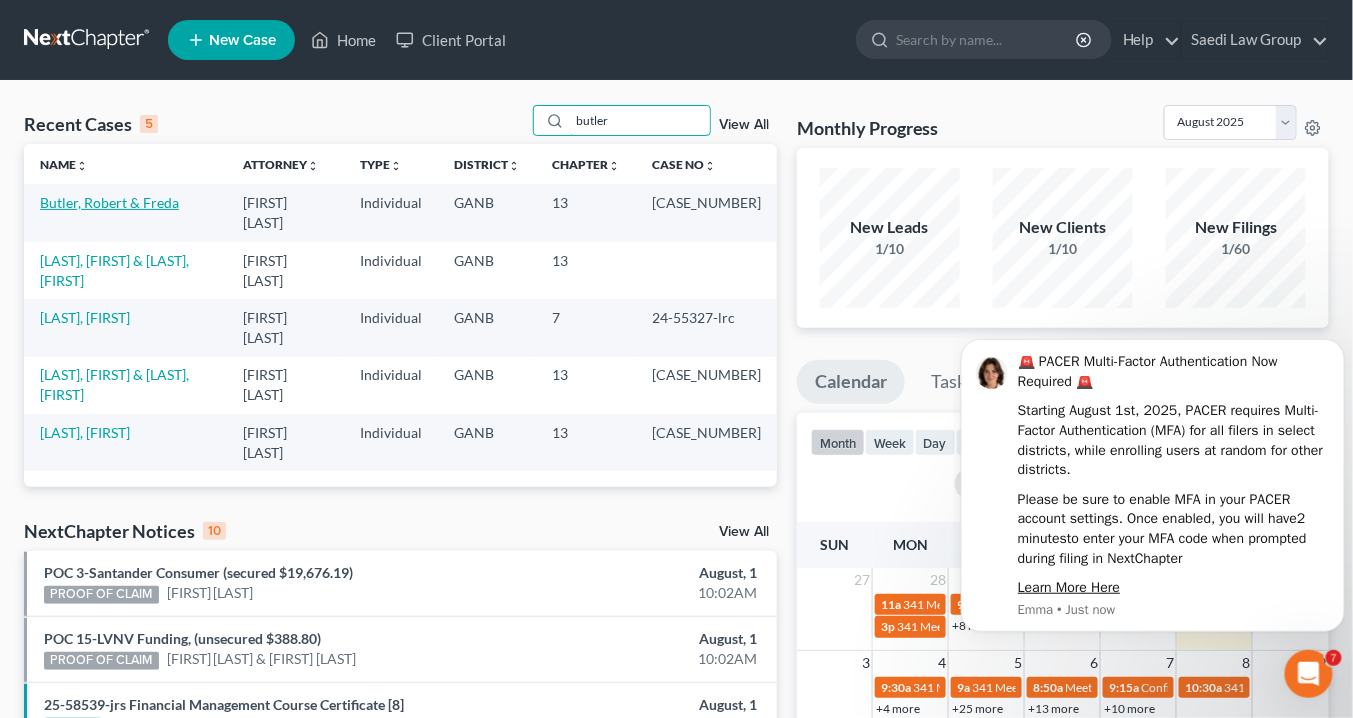 type on "butler" 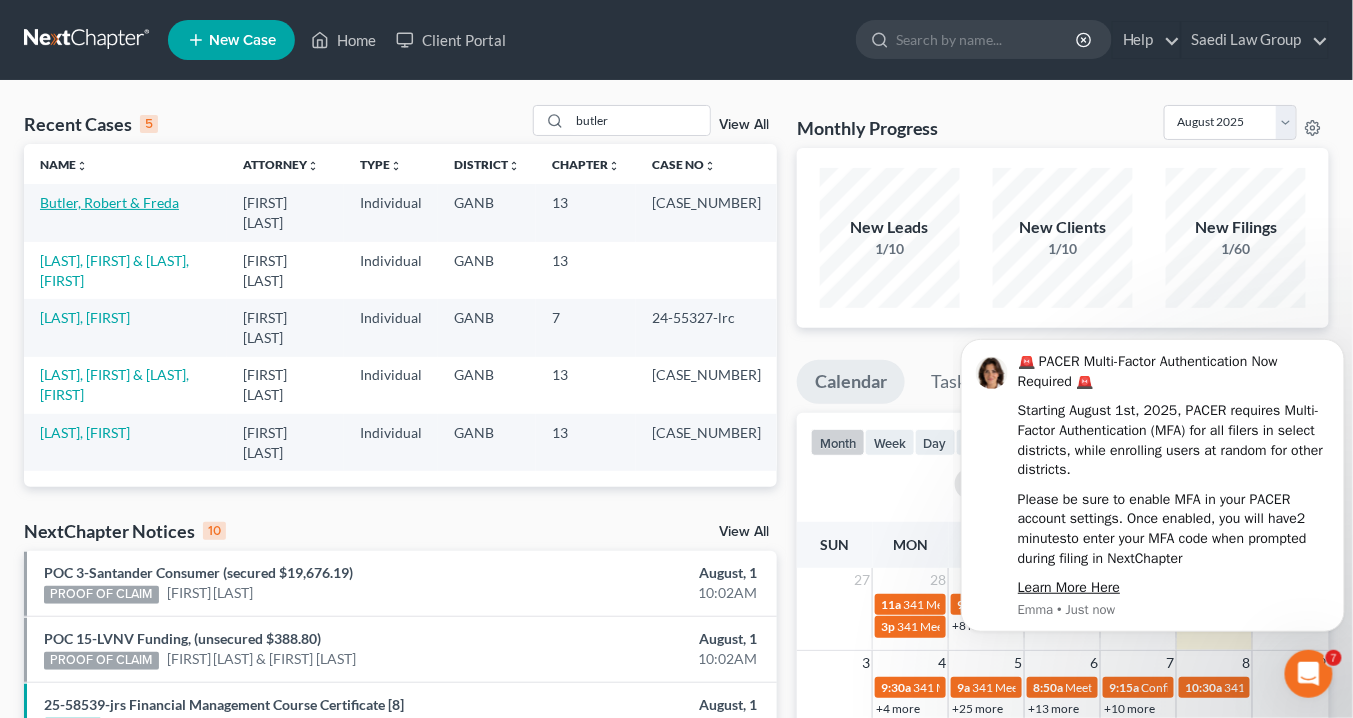 click on "Butler, Robert & Freda" at bounding box center (109, 202) 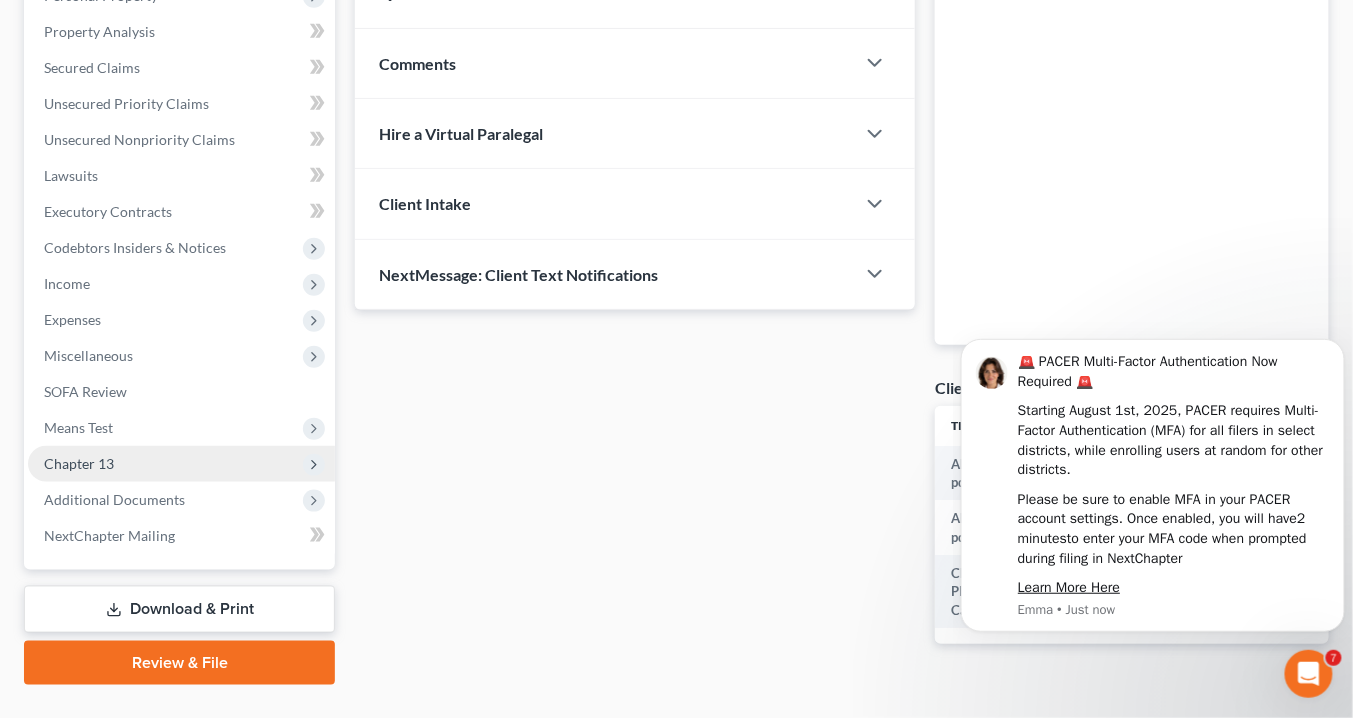 scroll, scrollTop: 419, scrollLeft: 0, axis: vertical 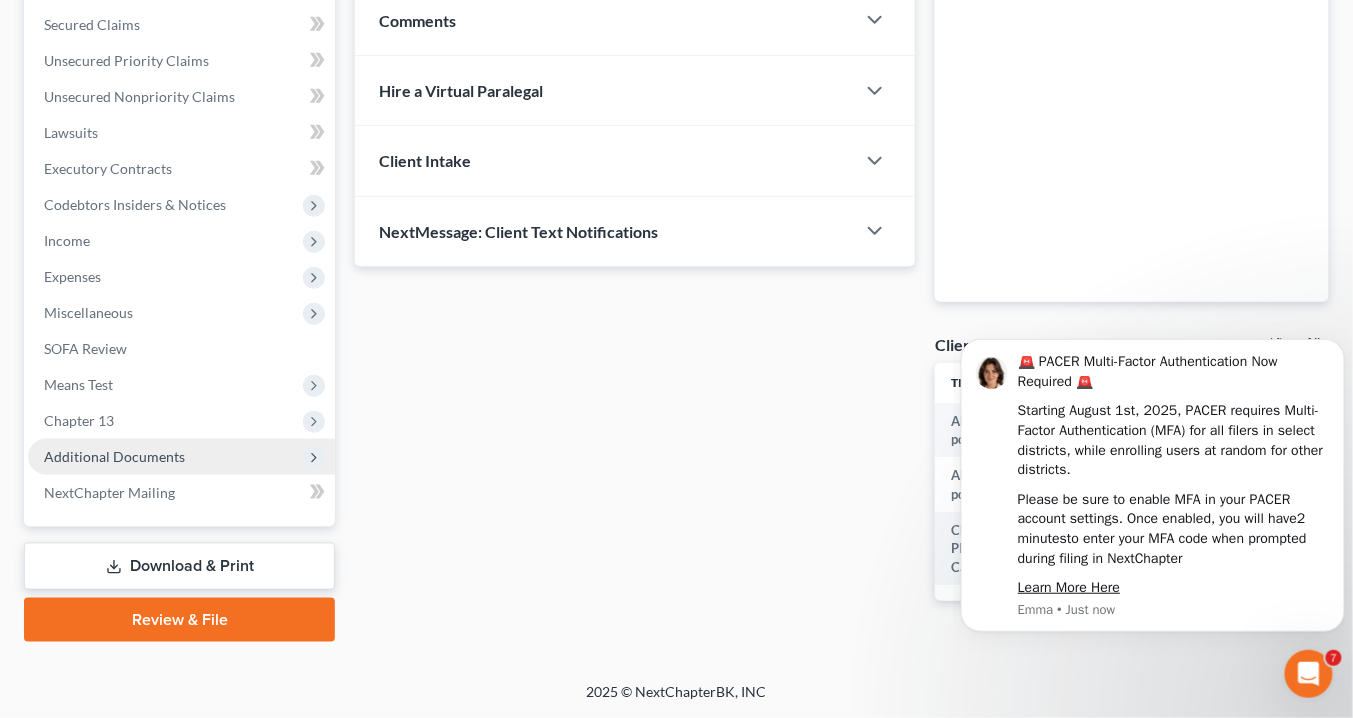 click on "Additional Documents" at bounding box center (181, 457) 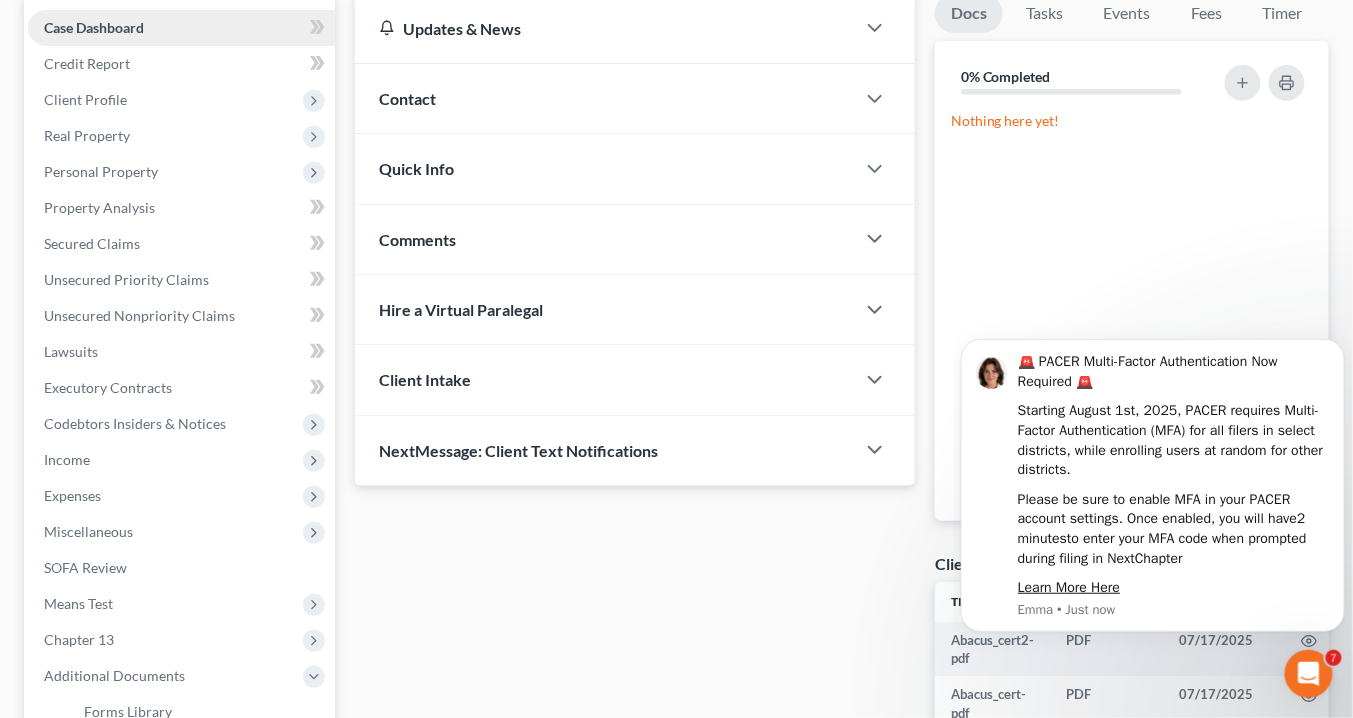scroll, scrollTop: 99, scrollLeft: 0, axis: vertical 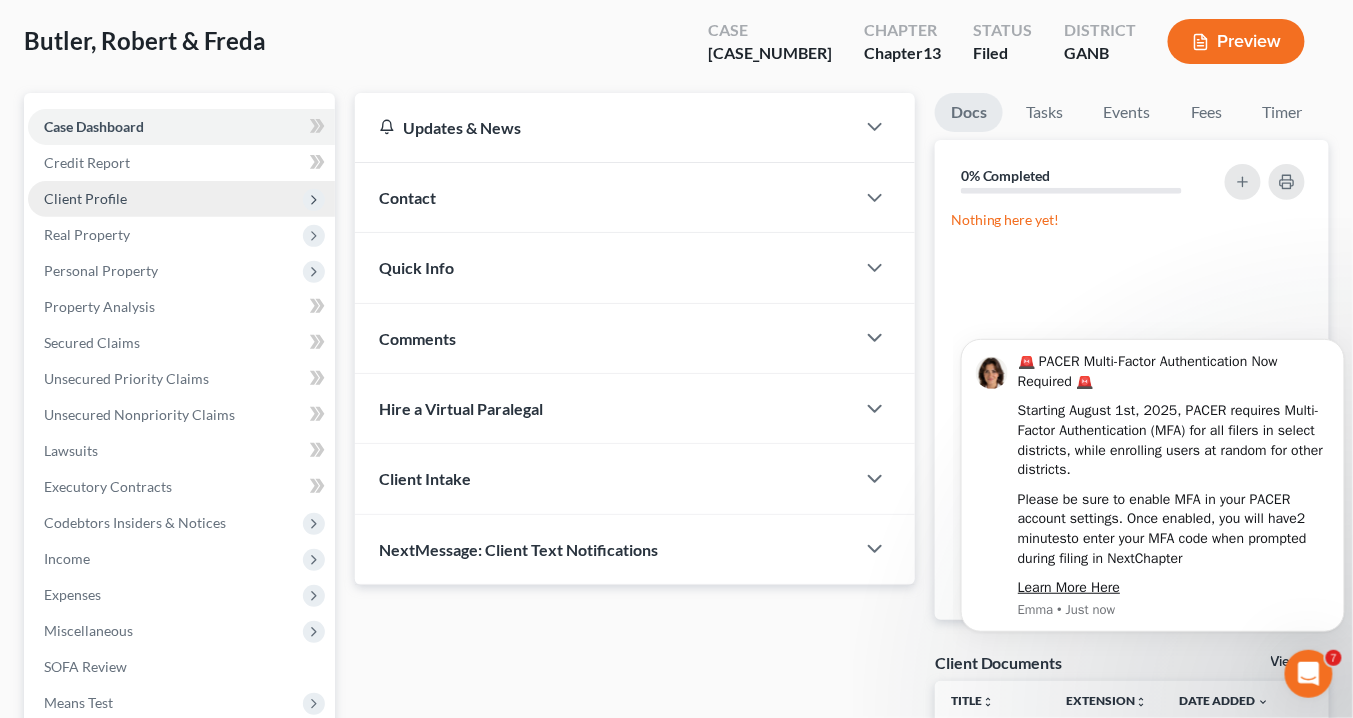 click on "Client Profile" at bounding box center [181, 199] 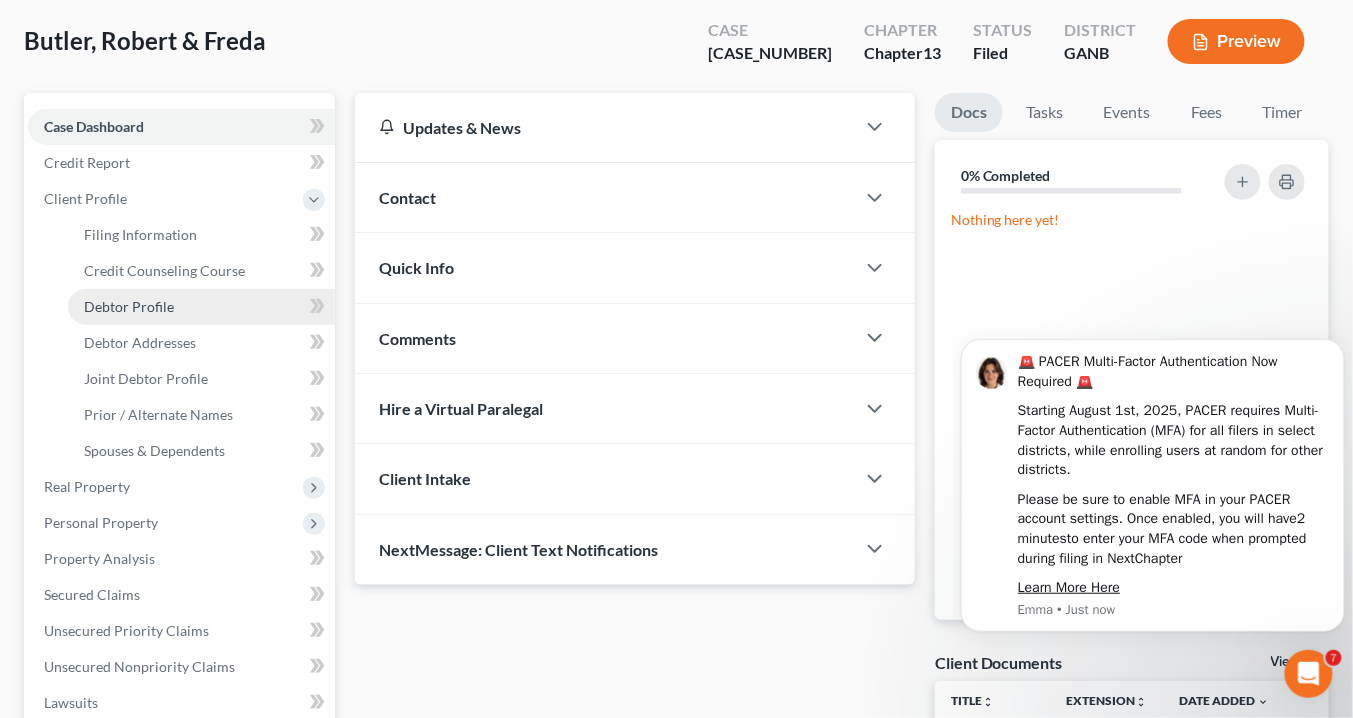 click on "Debtor Profile" at bounding box center (129, 306) 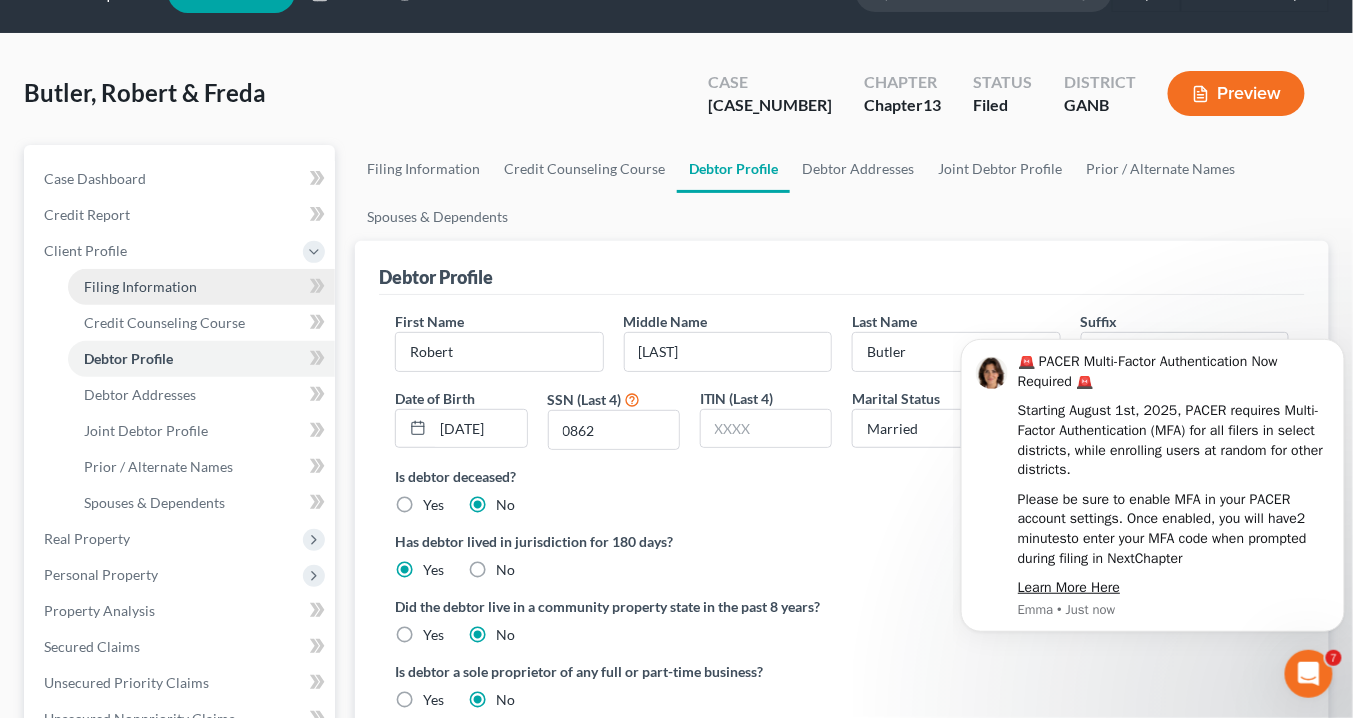 scroll, scrollTop: 0, scrollLeft: 0, axis: both 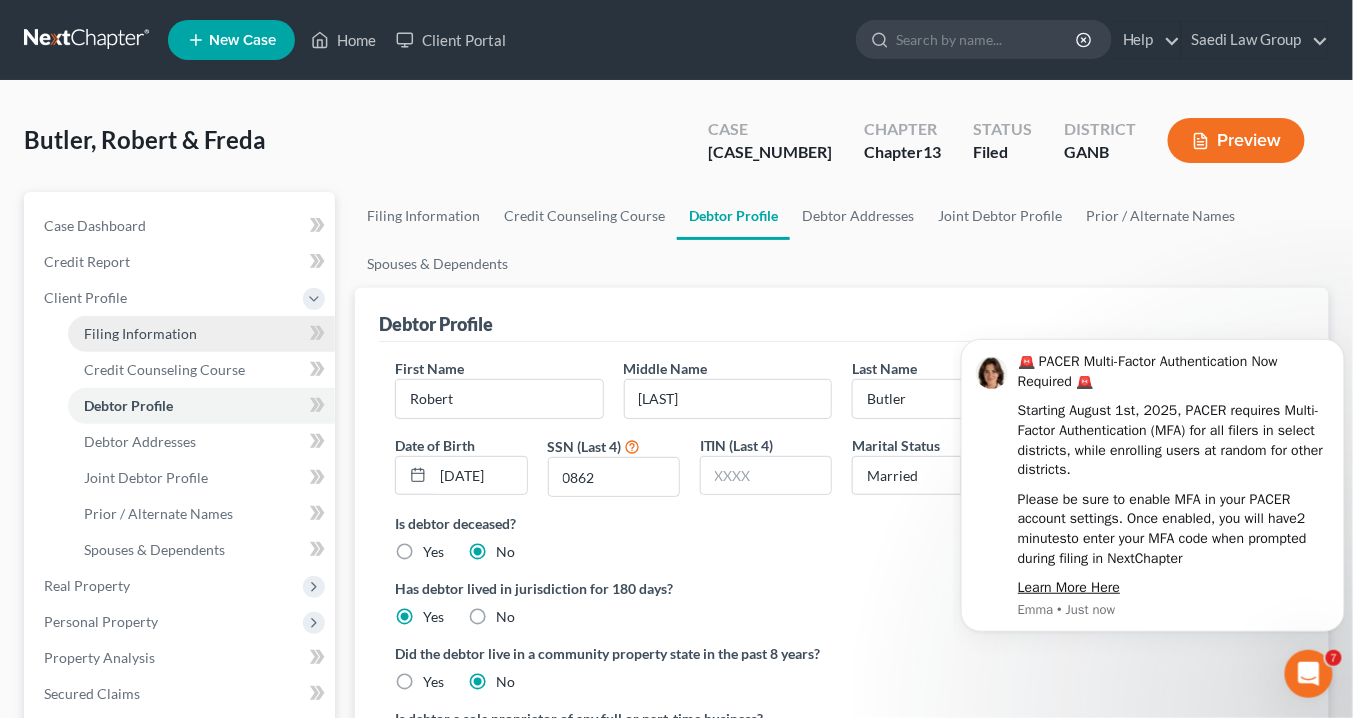 radio on "true" 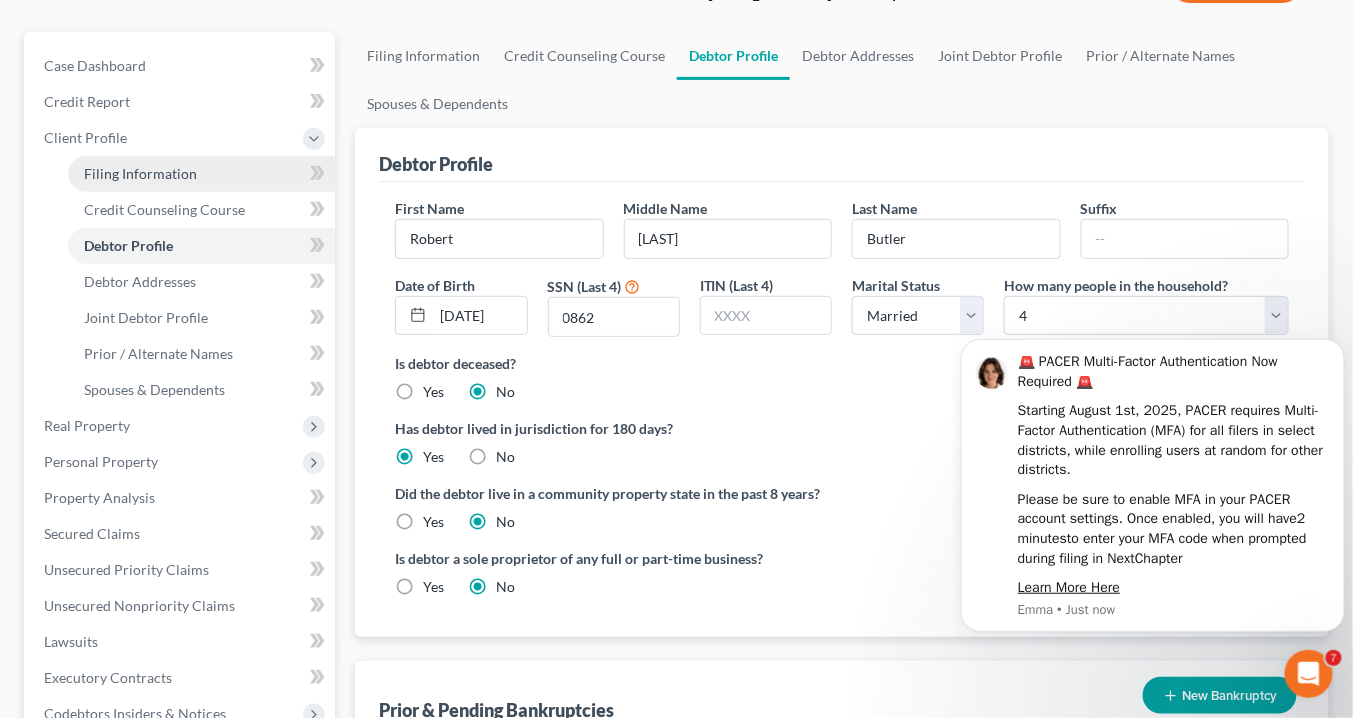 click on "Filing Information" at bounding box center (140, 173) 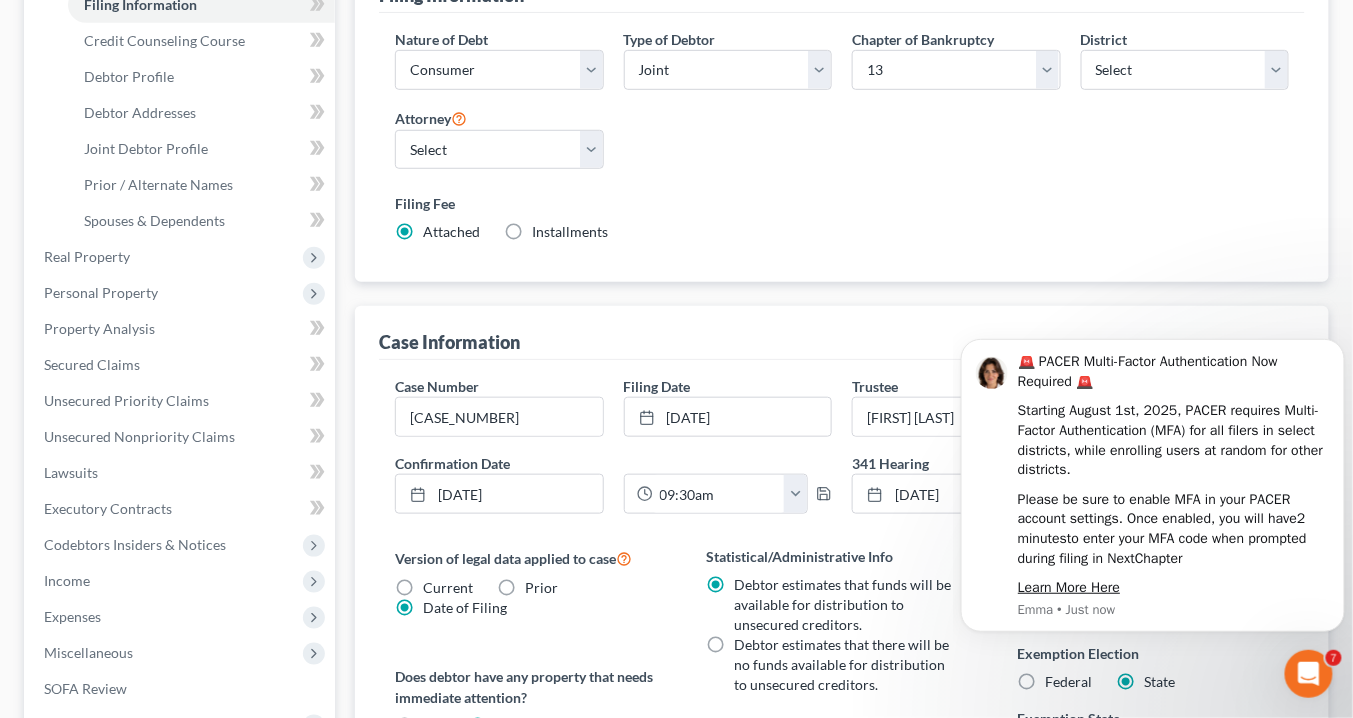 scroll, scrollTop: 400, scrollLeft: 0, axis: vertical 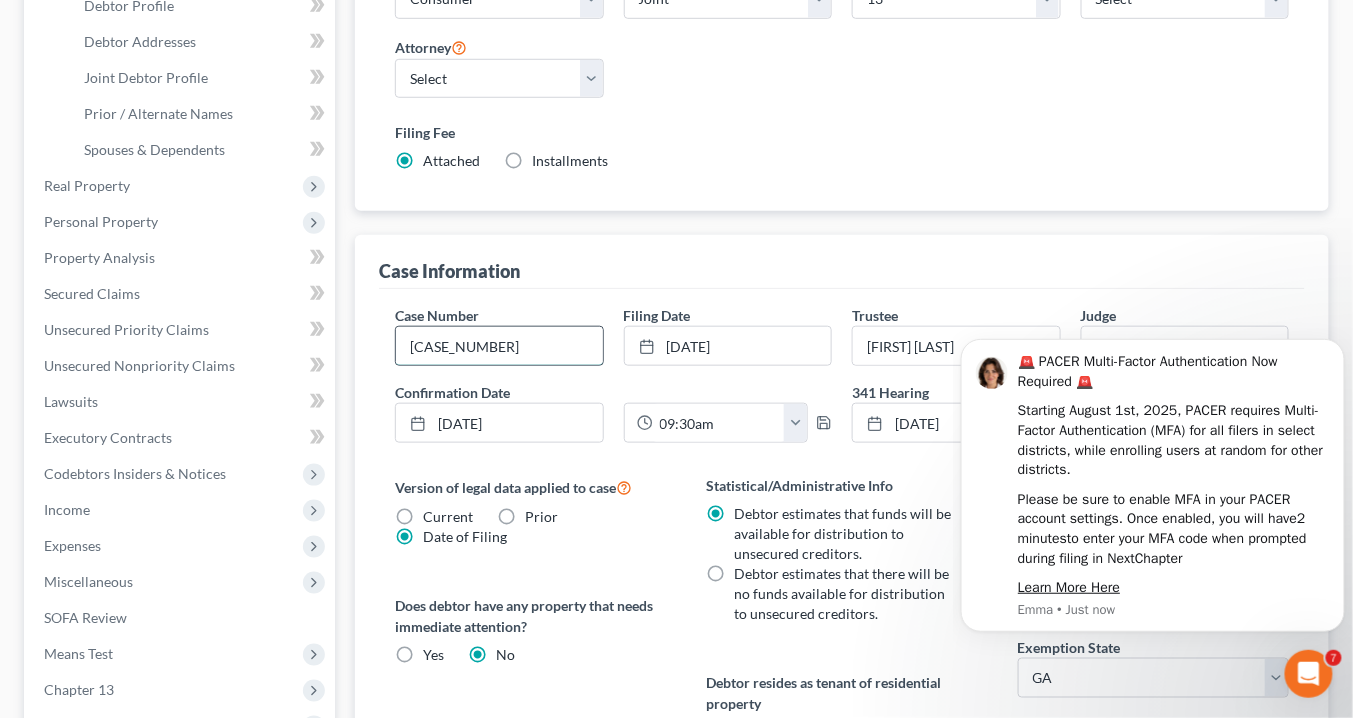 click on "[CASE_NUMBER]" at bounding box center (499, 346) 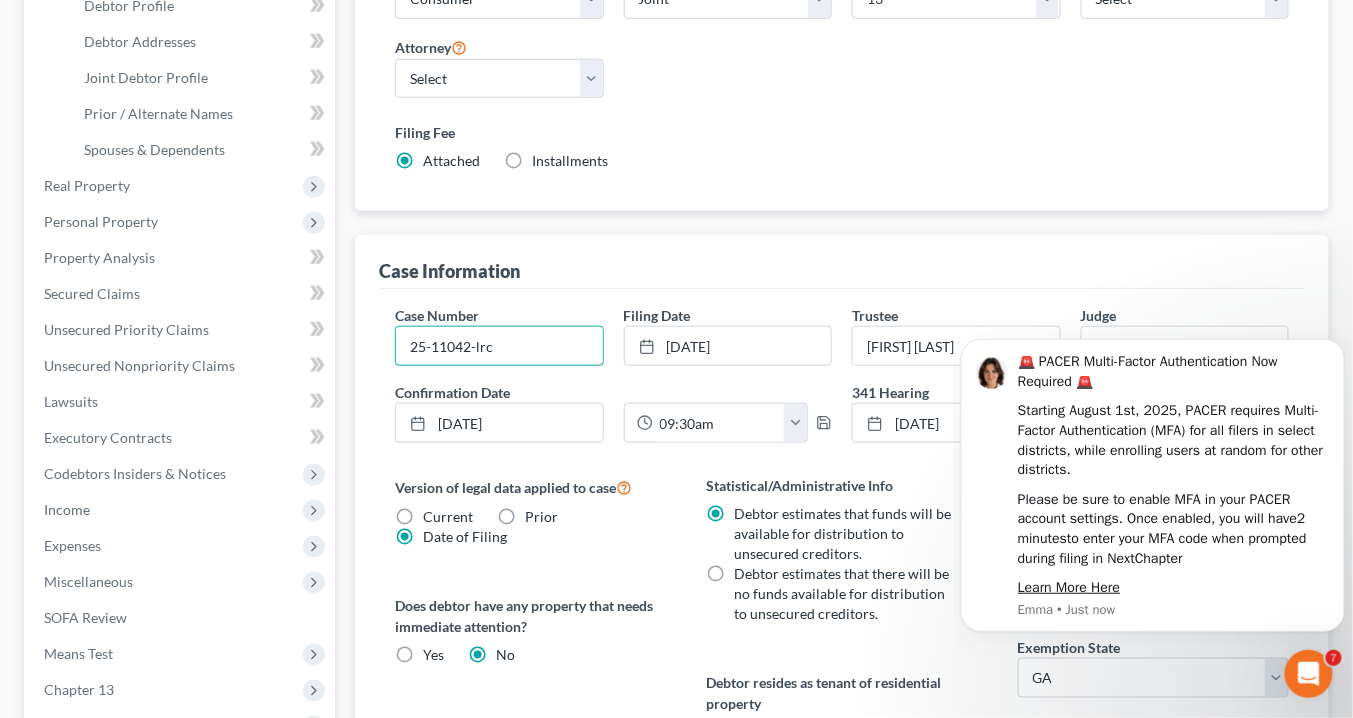 type on "25-11042-lrc" 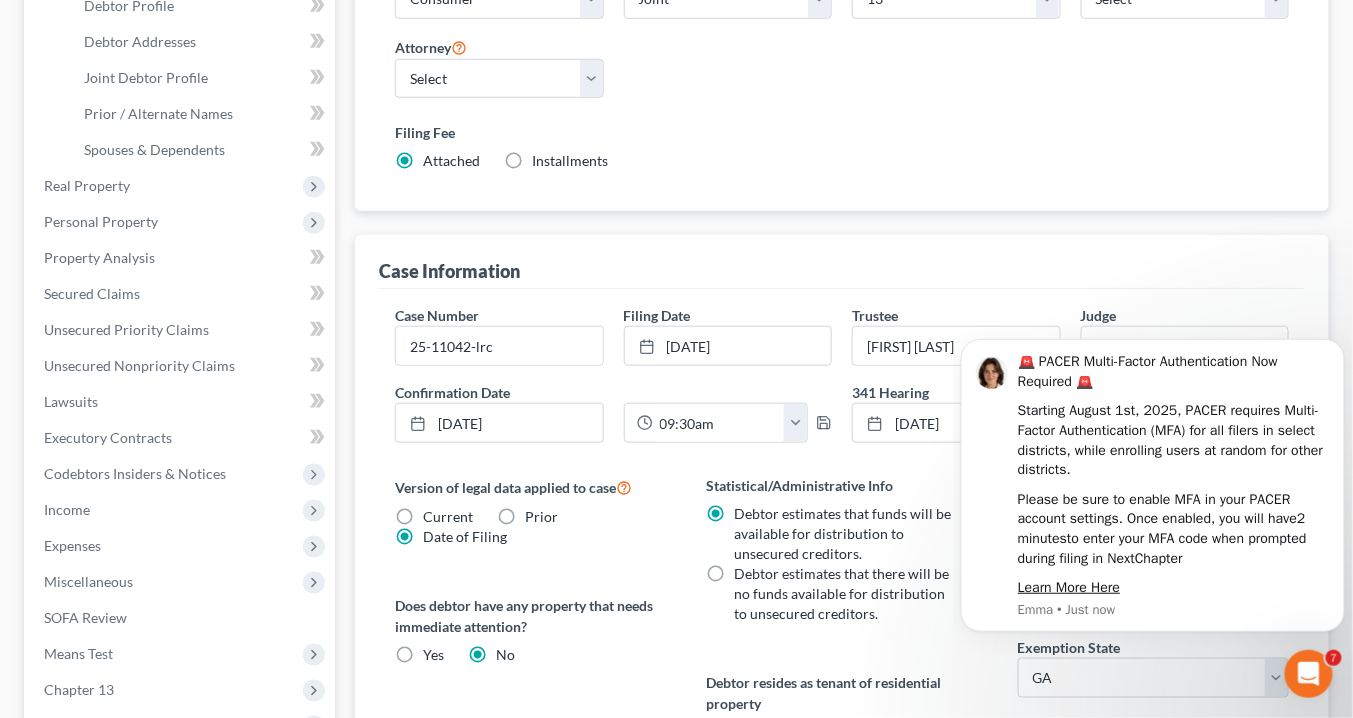 click on "🚨 PACER Multi-Factor Authentication Now Required 🚨   Starting [DATE], PACER requires Multi-Factor Authentication (MFA) for all filers in select districts, while enrolling users at random for other districts.   Please be sure to enable MFA in your PACER account settings. Once enabled, you will have  [TIME]  to enter your MFA code when prompted during filing in NextChapter   Learn More Here [FIRST] • Just now" at bounding box center (1152, 486) 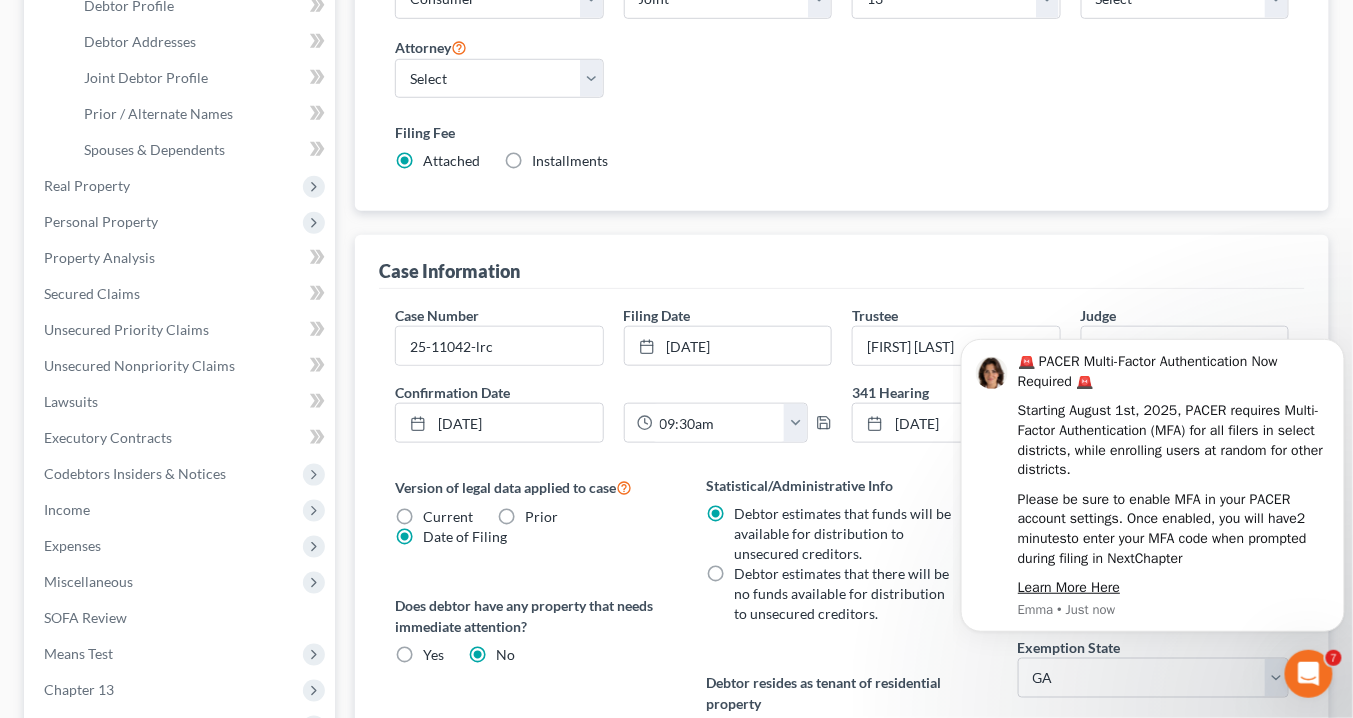 click 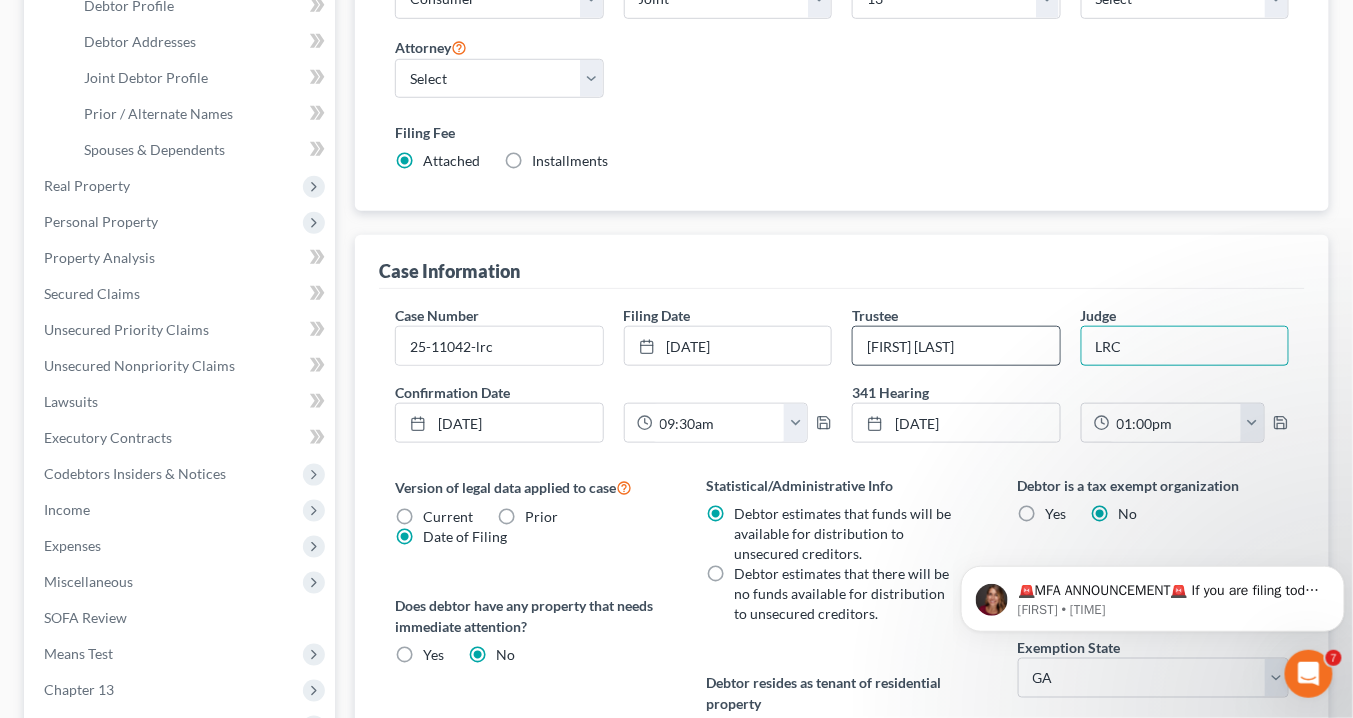 drag, startPoint x: 1137, startPoint y: 343, endPoint x: 970, endPoint y: 329, distance: 167.5858 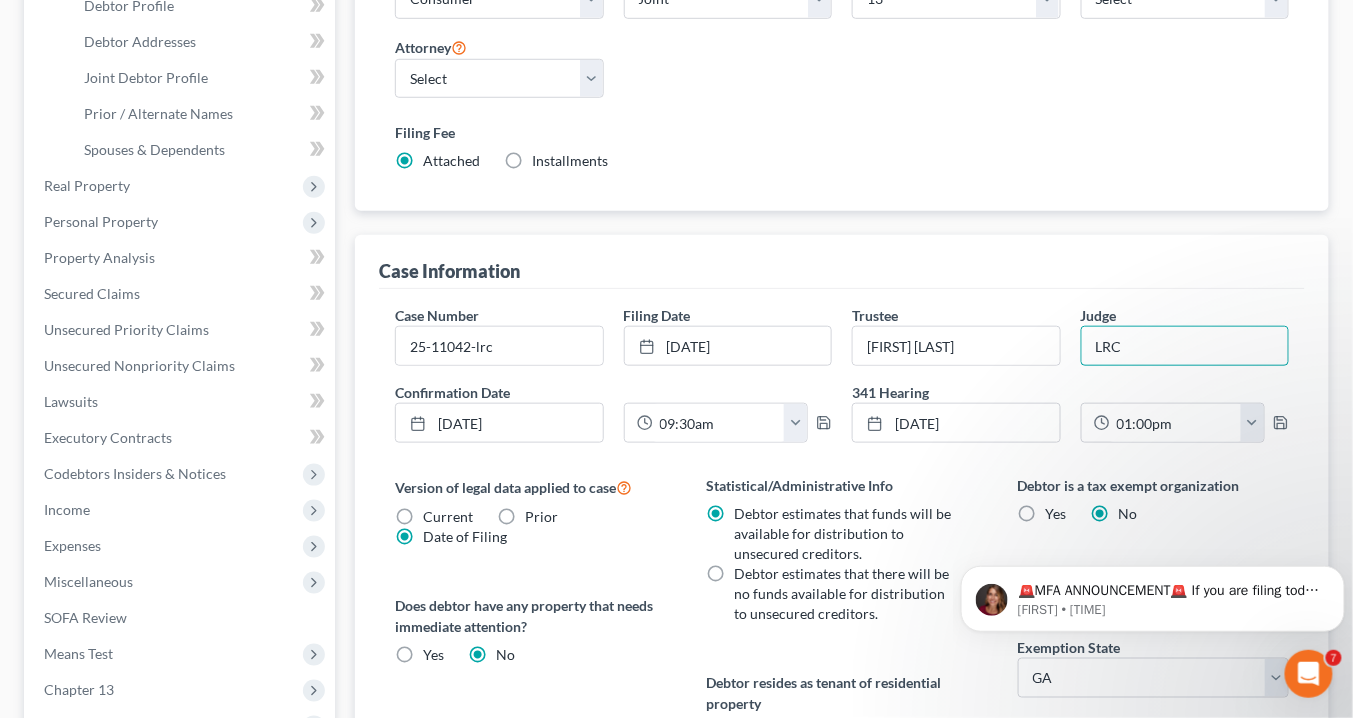type on "A" 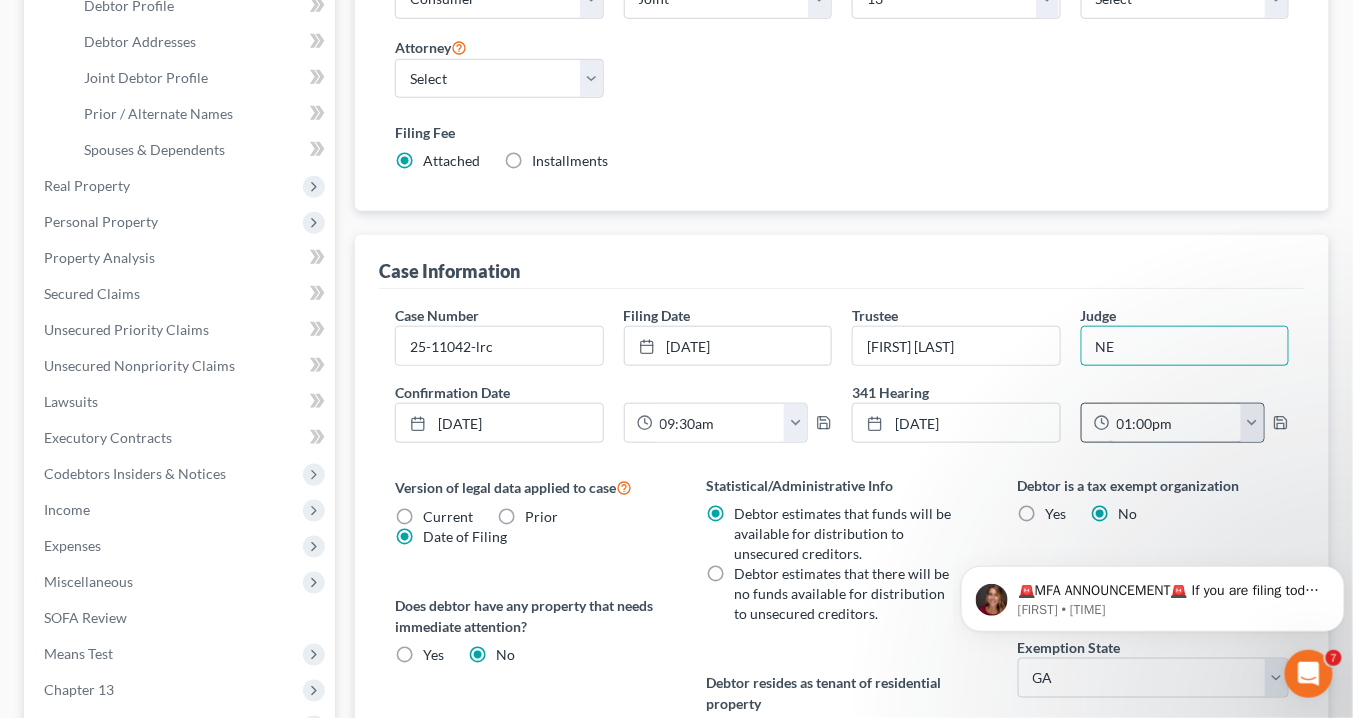 type on "NEWNAN" 